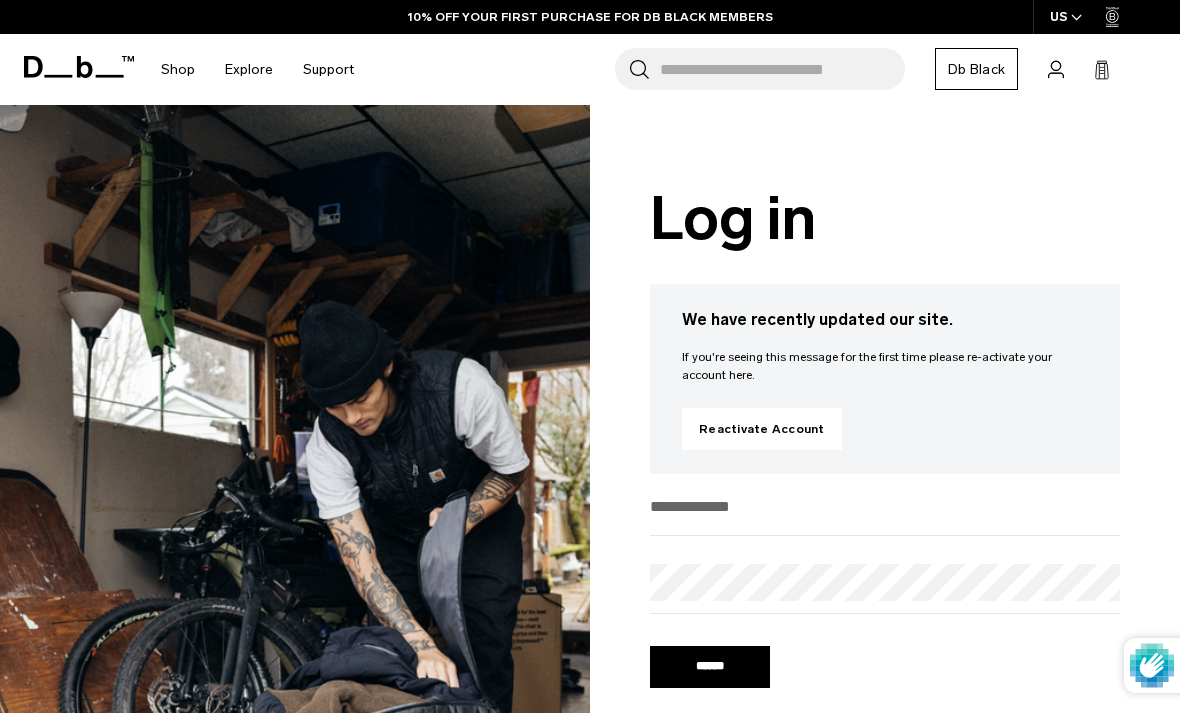 scroll, scrollTop: 58, scrollLeft: 0, axis: vertical 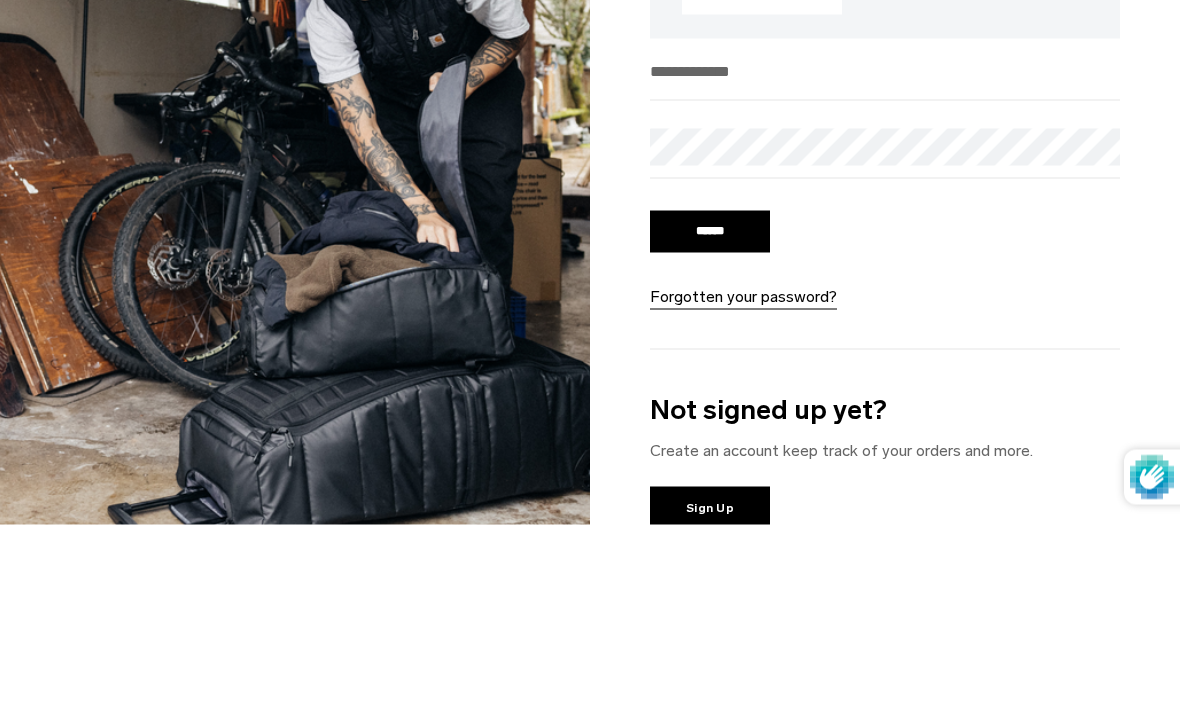 type on "**********" 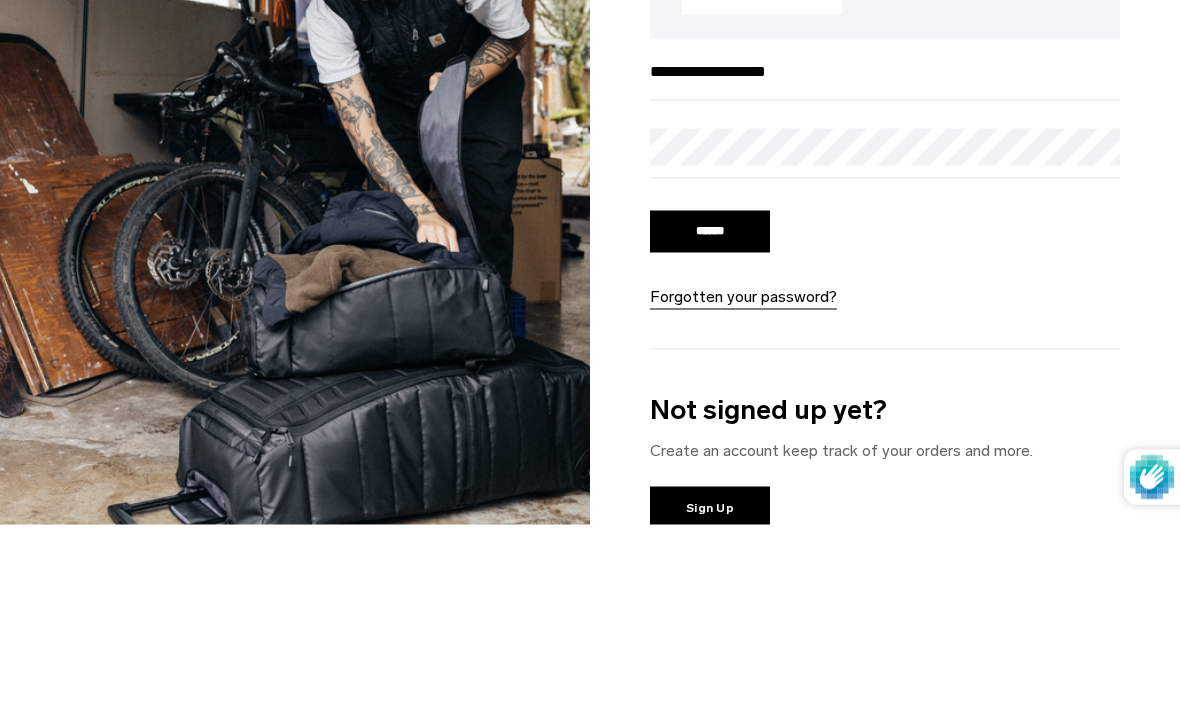 click on "******" at bounding box center (710, 420) 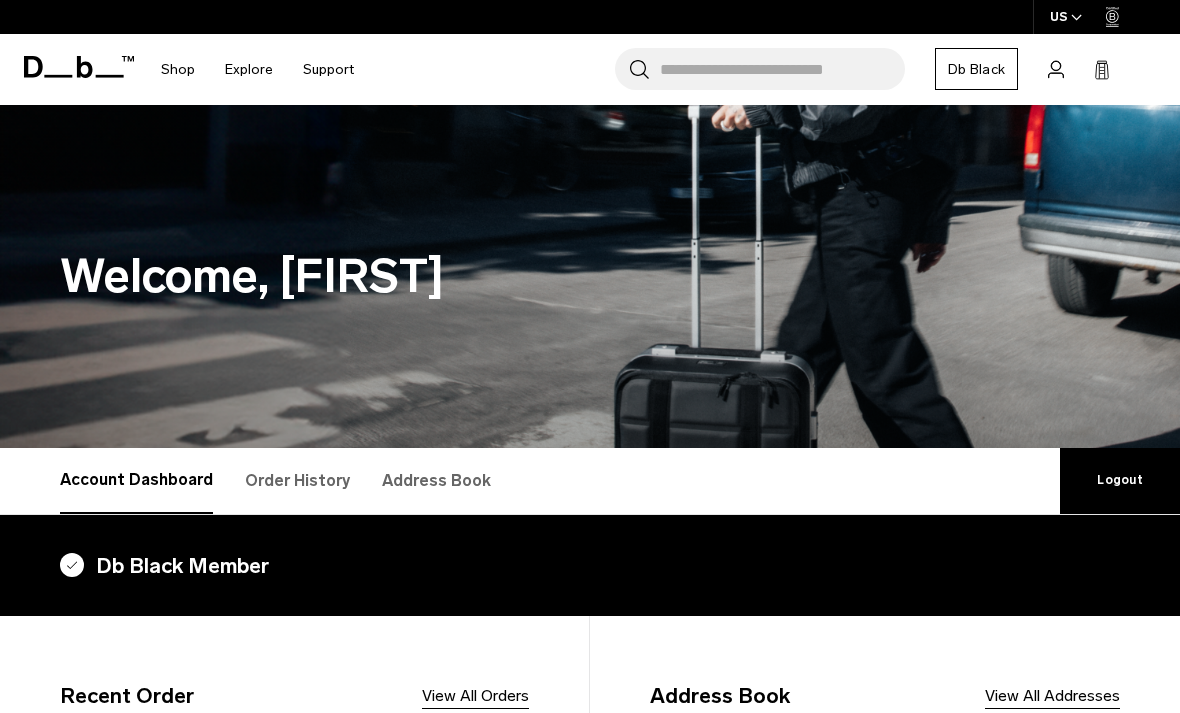 scroll, scrollTop: 0, scrollLeft: 0, axis: both 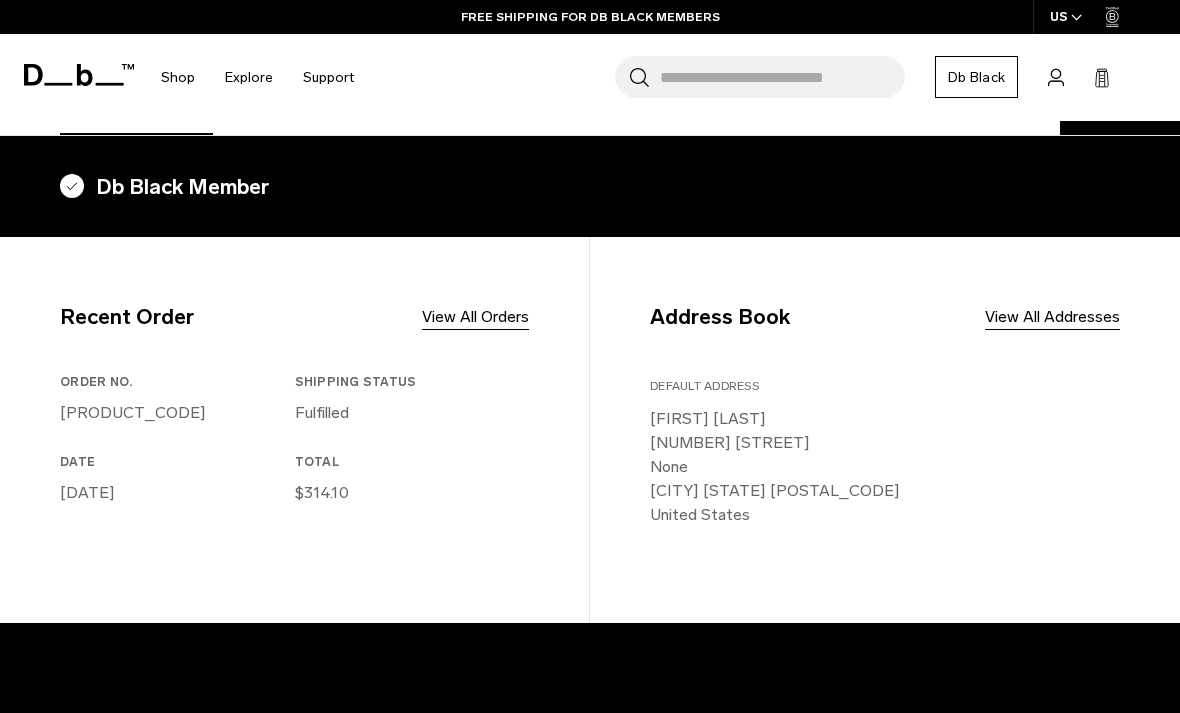 click on "Shipping Status
Fulfilled" at bounding box center [412, 399] 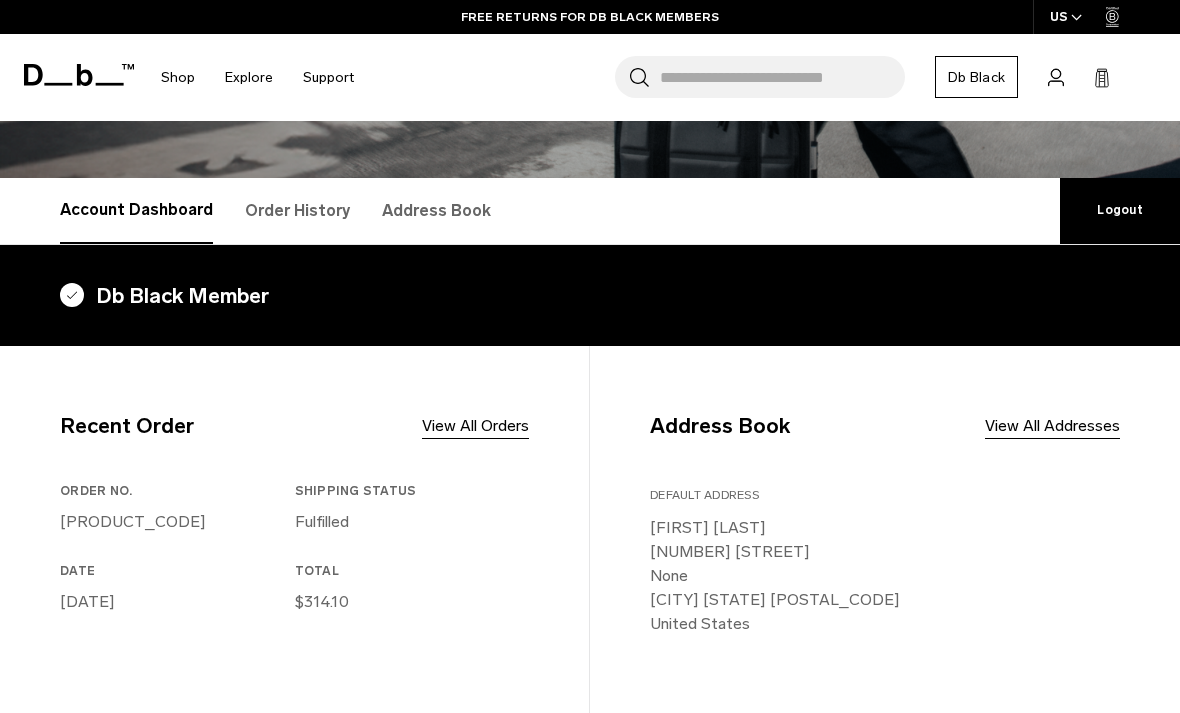 scroll, scrollTop: 269, scrollLeft: 0, axis: vertical 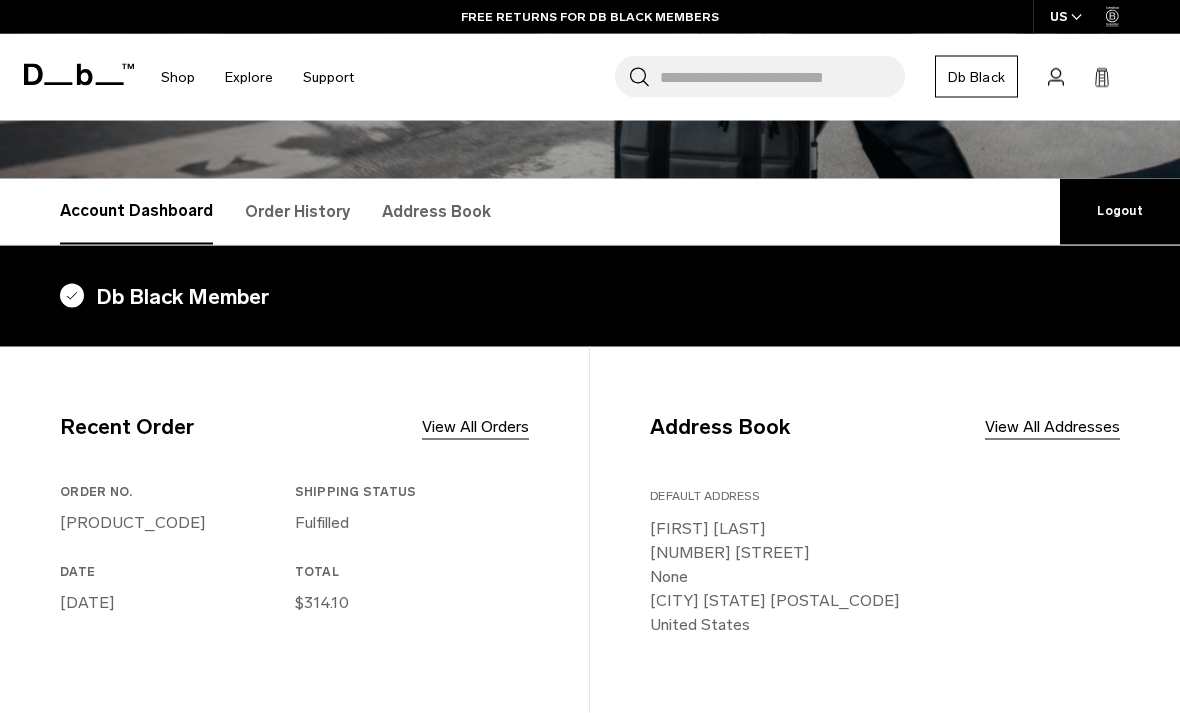 click on "Order History" at bounding box center (297, 212) 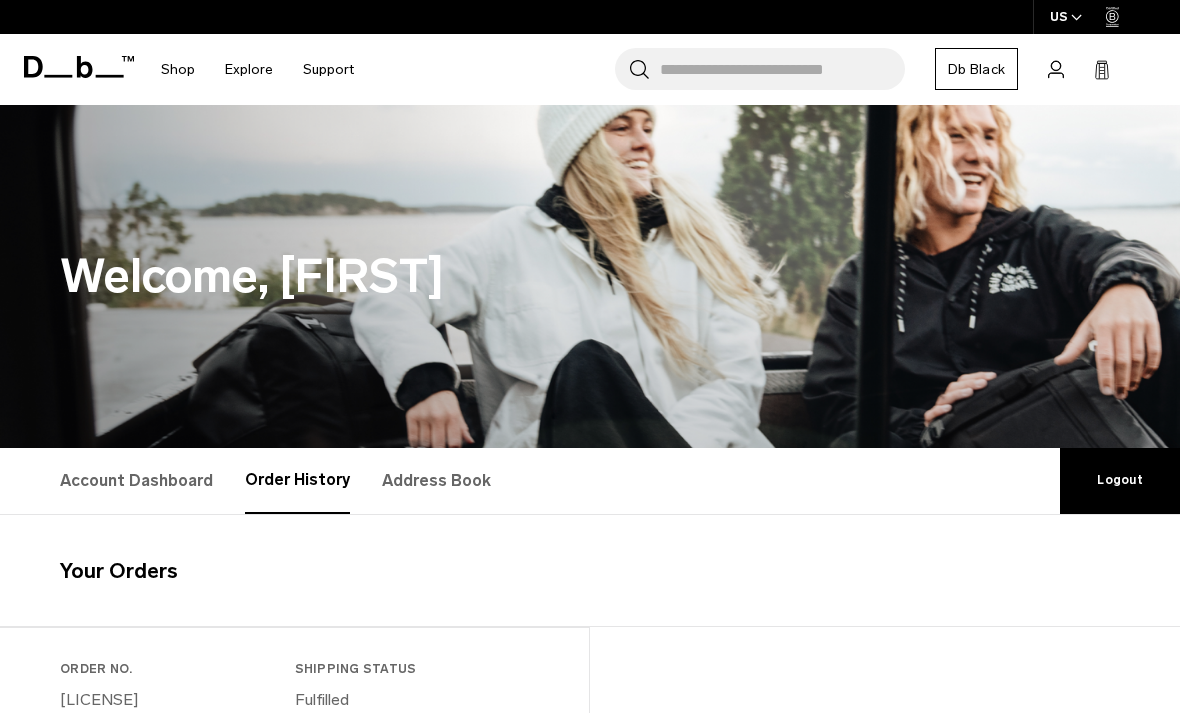 scroll, scrollTop: 253, scrollLeft: 0, axis: vertical 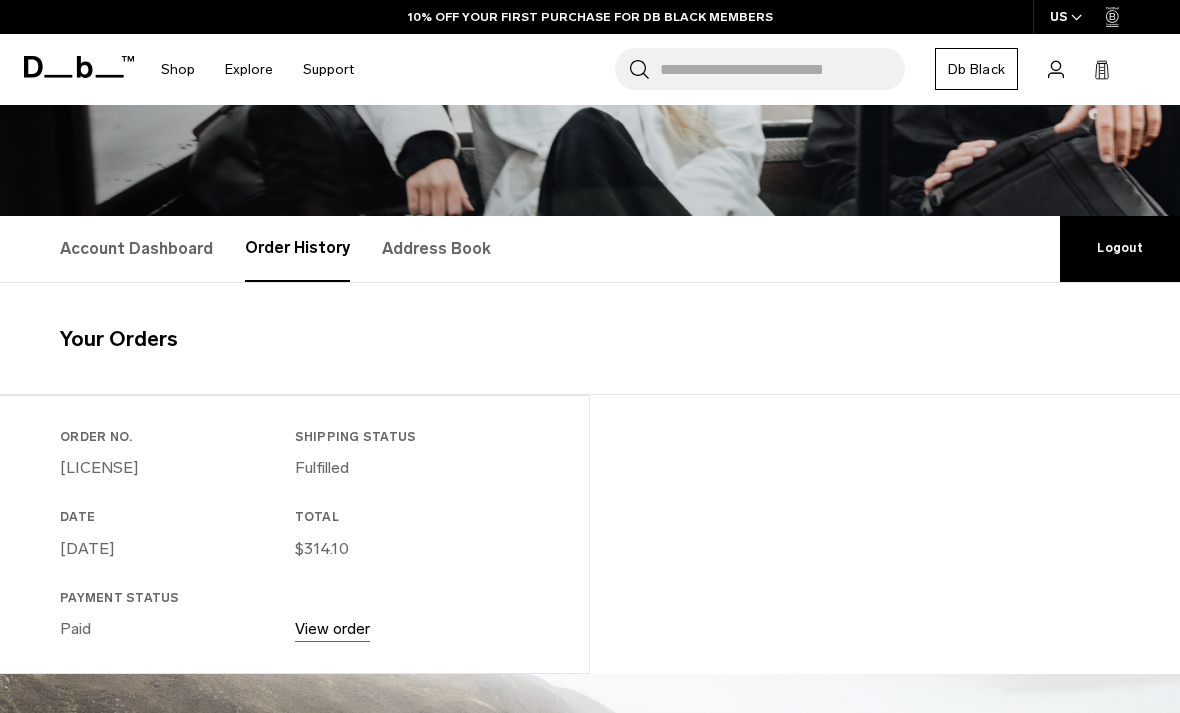 click on "Account Dashboard" at bounding box center [136, 249] 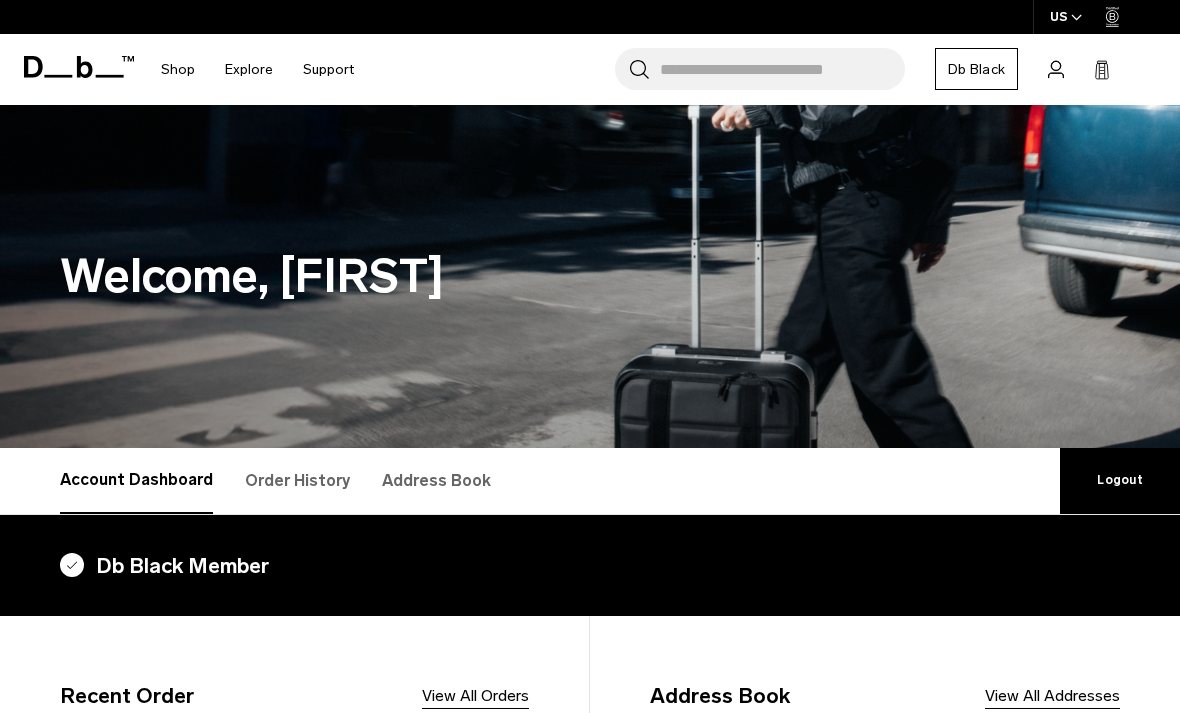 scroll, scrollTop: 0, scrollLeft: 0, axis: both 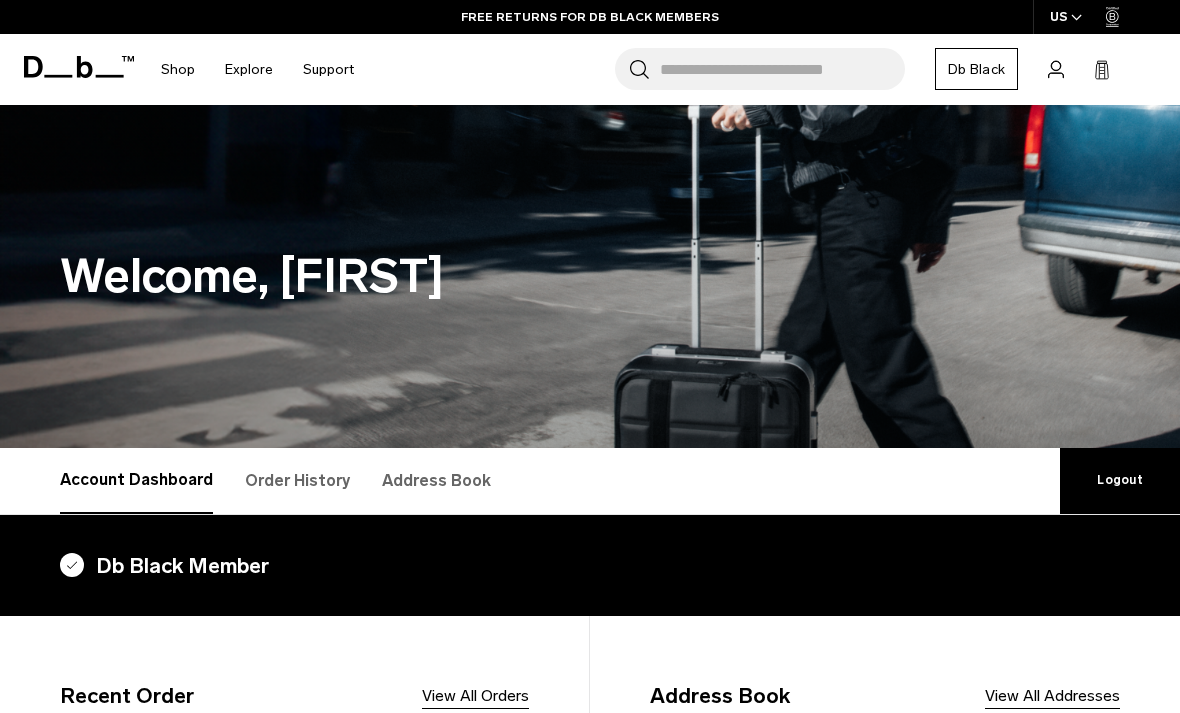 click on "Order History" at bounding box center [297, 481] 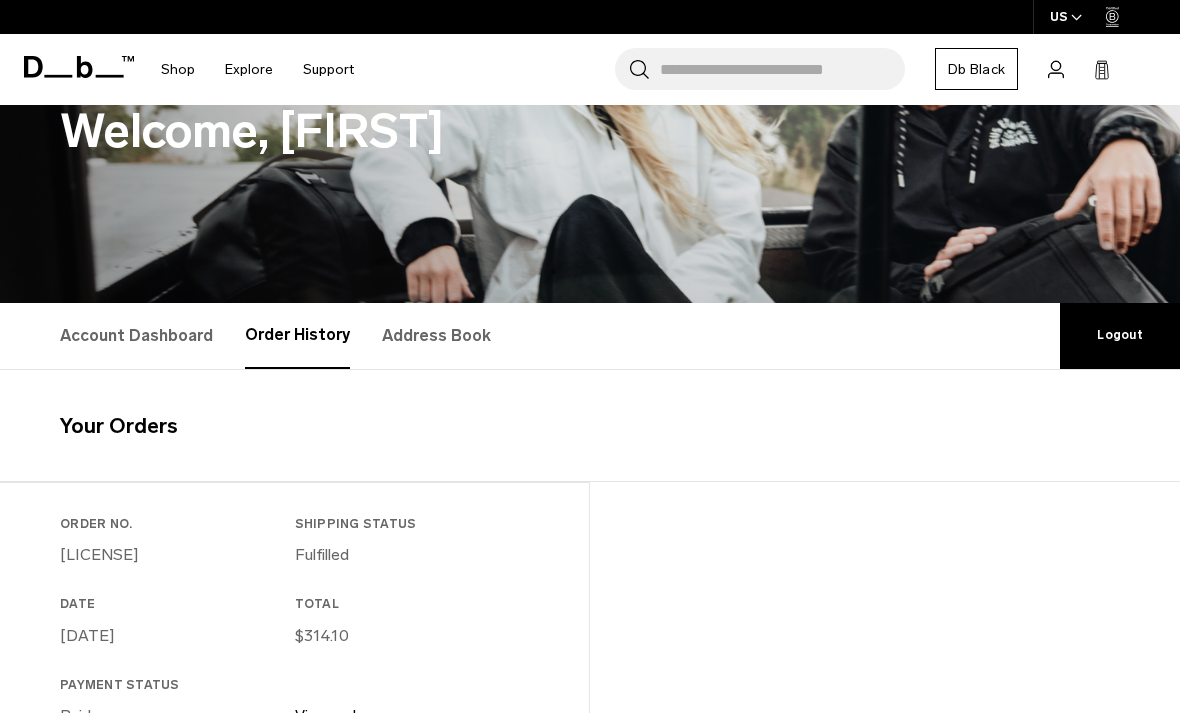 scroll, scrollTop: 0, scrollLeft: 0, axis: both 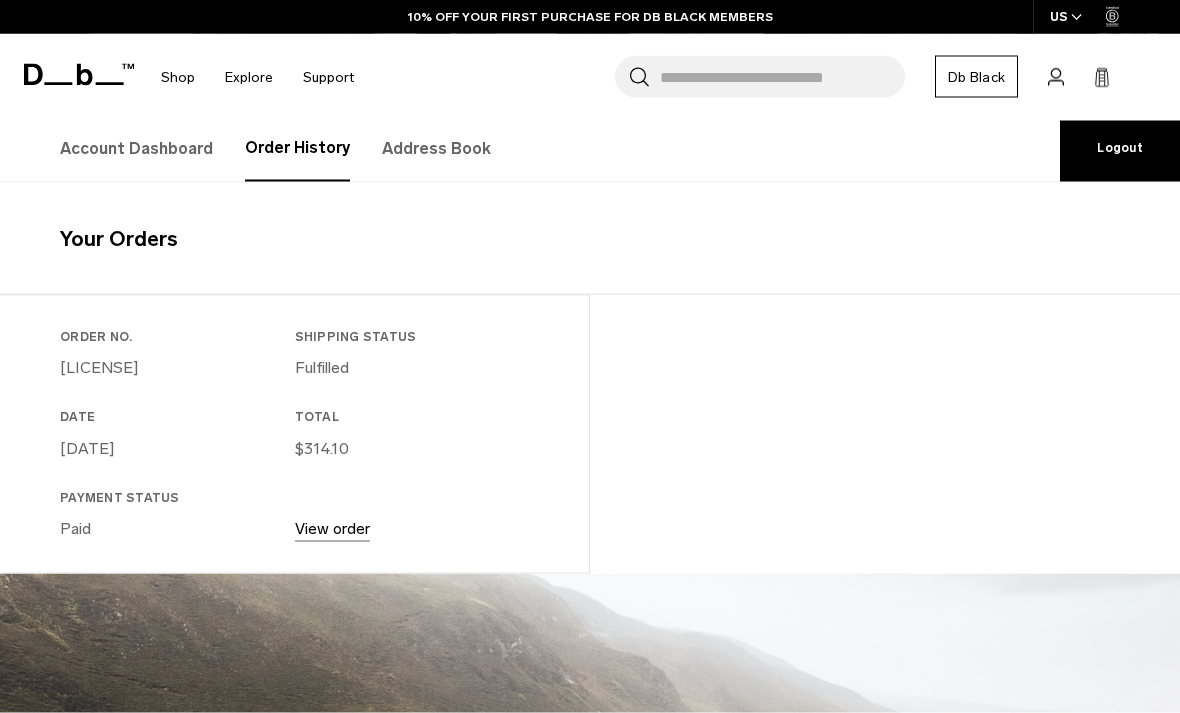 click on "View order" at bounding box center (332, 528) 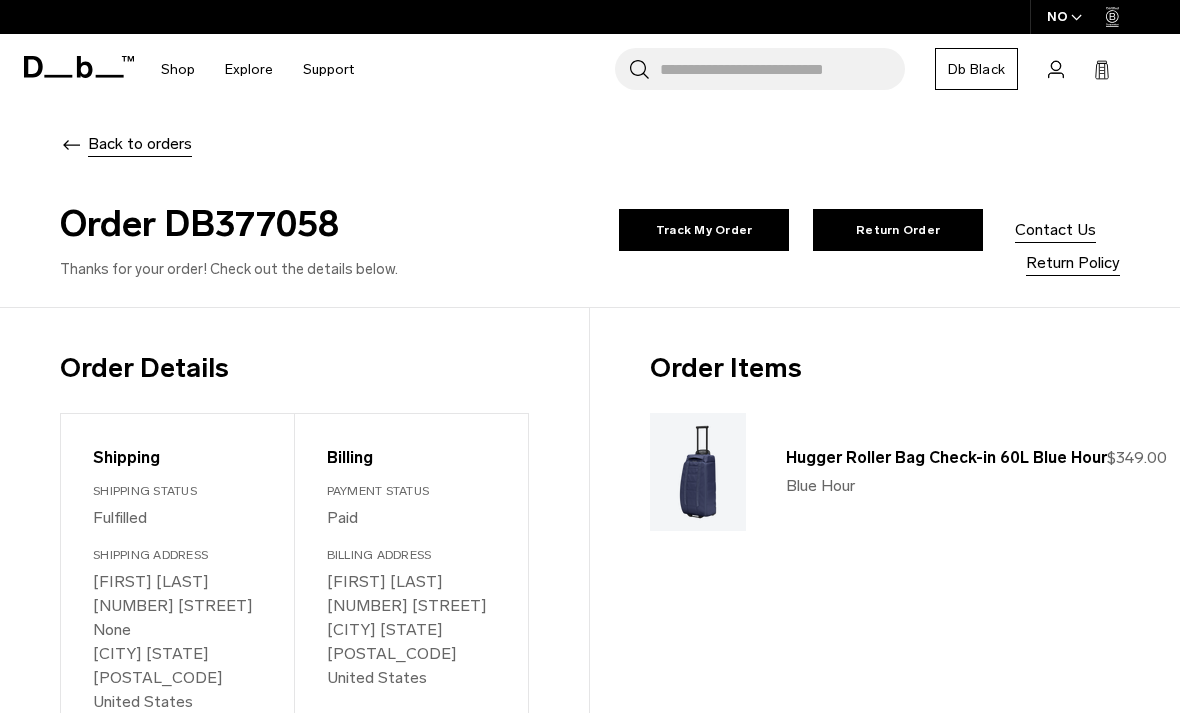 scroll, scrollTop: 0, scrollLeft: 0, axis: both 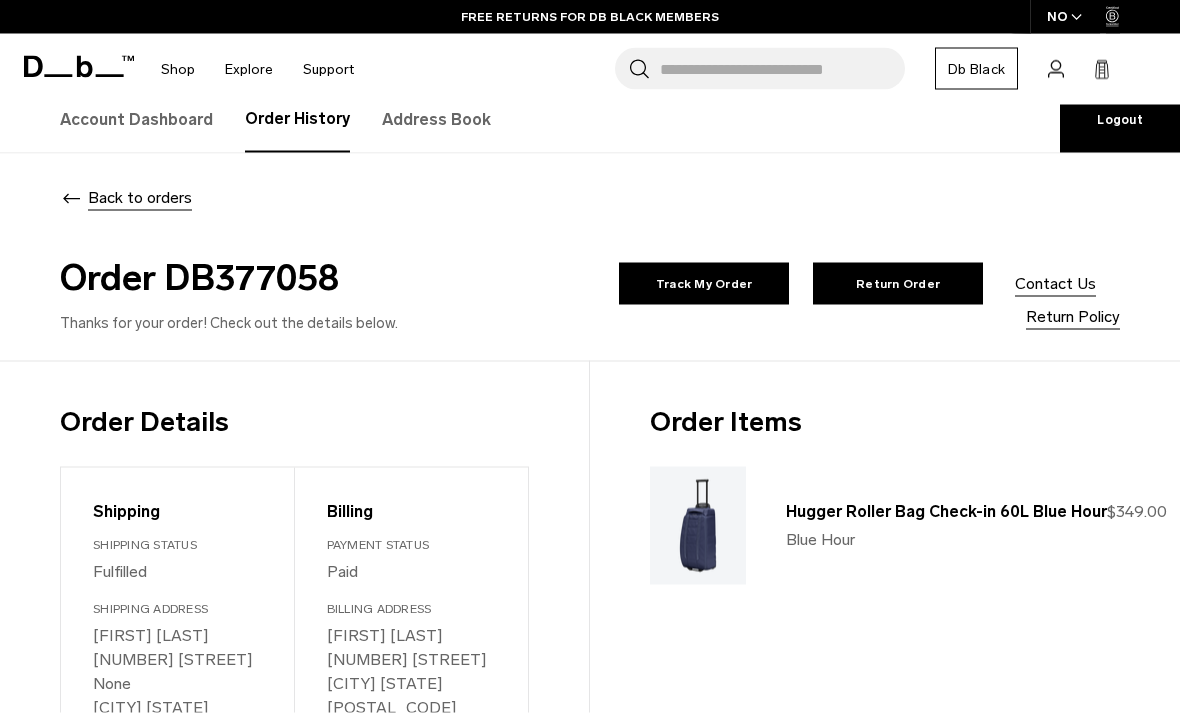 click on "Track My Order" at bounding box center [704, 284] 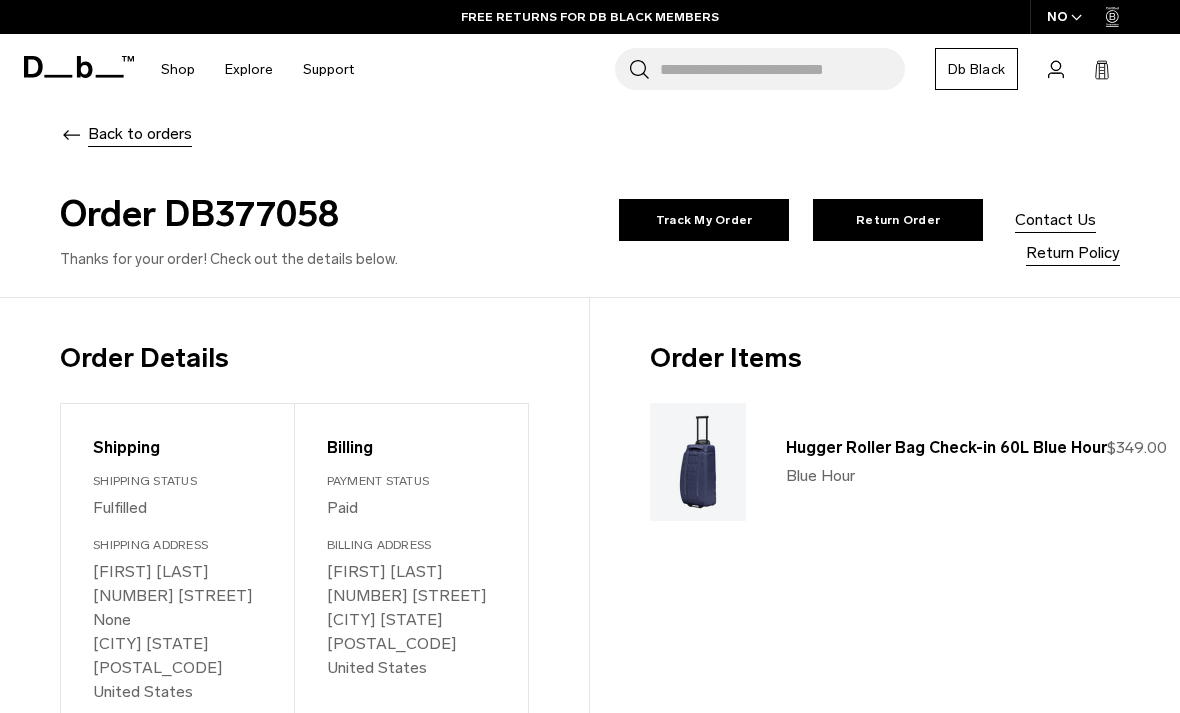 scroll, scrollTop: 97, scrollLeft: 0, axis: vertical 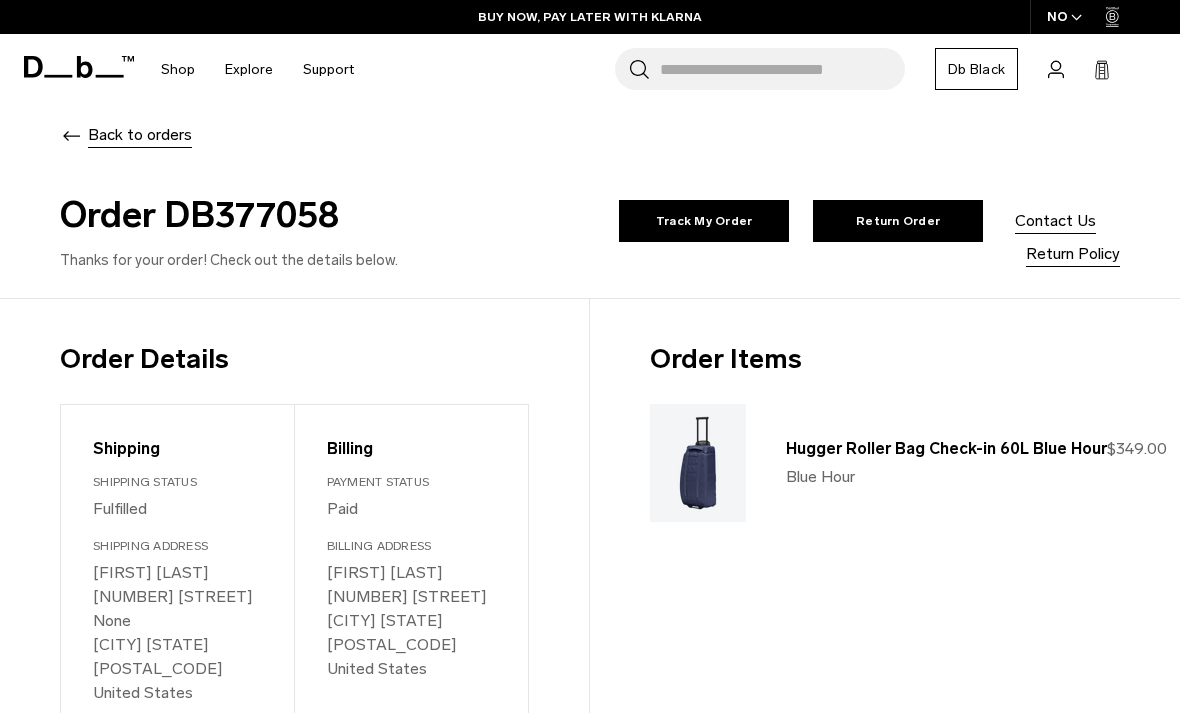 click on "Track My Order" at bounding box center [704, 221] 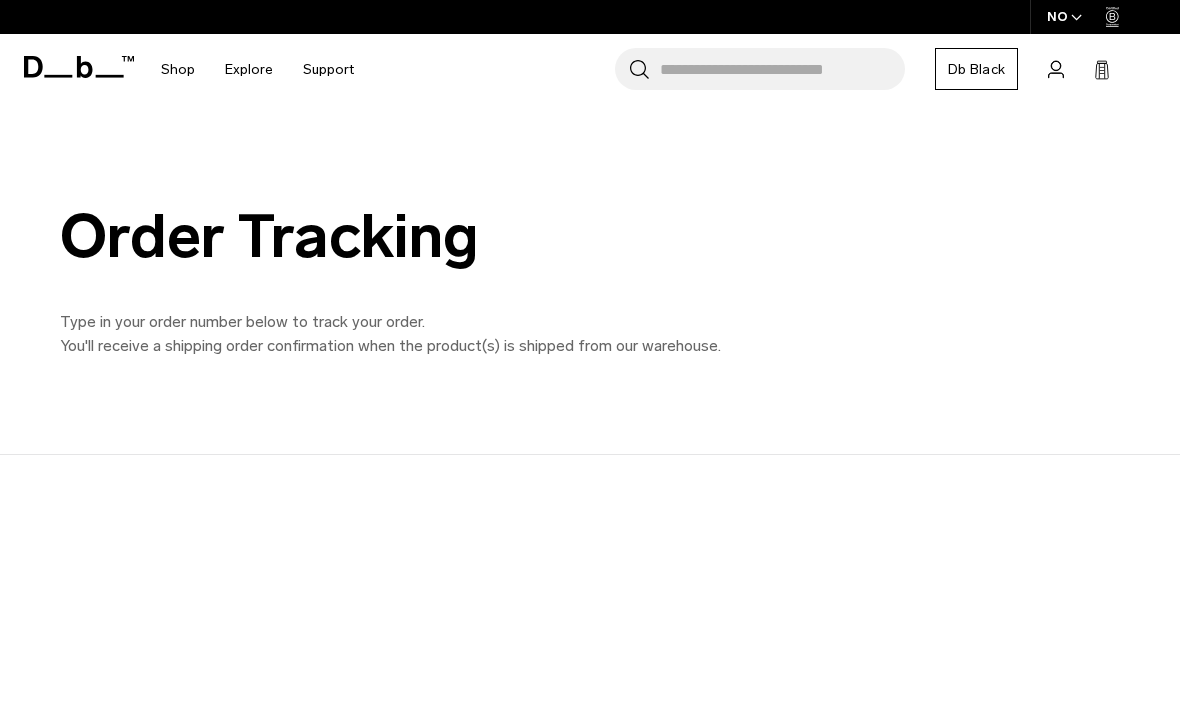 scroll, scrollTop: 0, scrollLeft: 0, axis: both 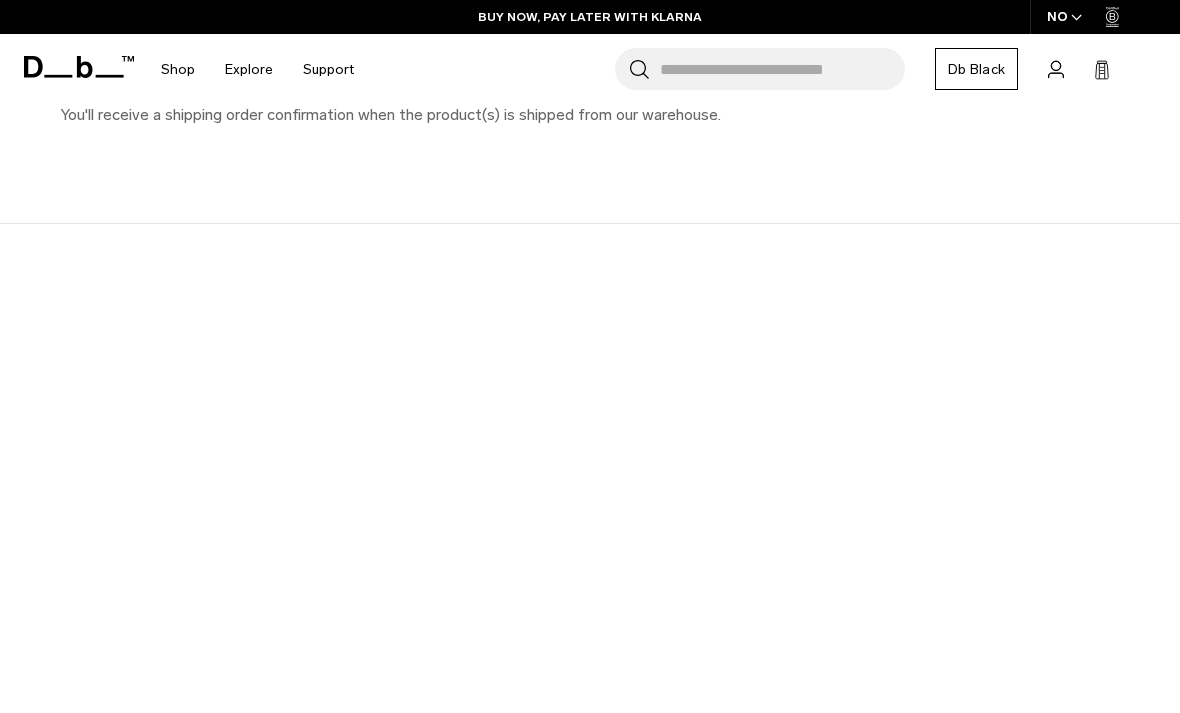 click on "Skip to content
Summer Sale Ends In:
00
days,
00
hours,
00
minutes ,
00
seconds
BUY NOW, PAY LATER WITH KLARNA
10% OFF YOUR FIRST PURCHASE FOR DB BLACK MEMBERS
FREE SHIPPING FOR DB BLACK MEMBERS
FREE RETURNS FOR DB BLACK MEMBERS
LIMITED LIFETIME WARRANTY FOR DB BLACK MEMBERS
BUY NOW, PAY LATER WITH KLARNA
10% OFF YOUR FIRST PURCHASE FOR DB BLACK MEMBERS
Summer Sale Ends In:
00
days,
00
hours,
00" at bounding box center (590, 127) 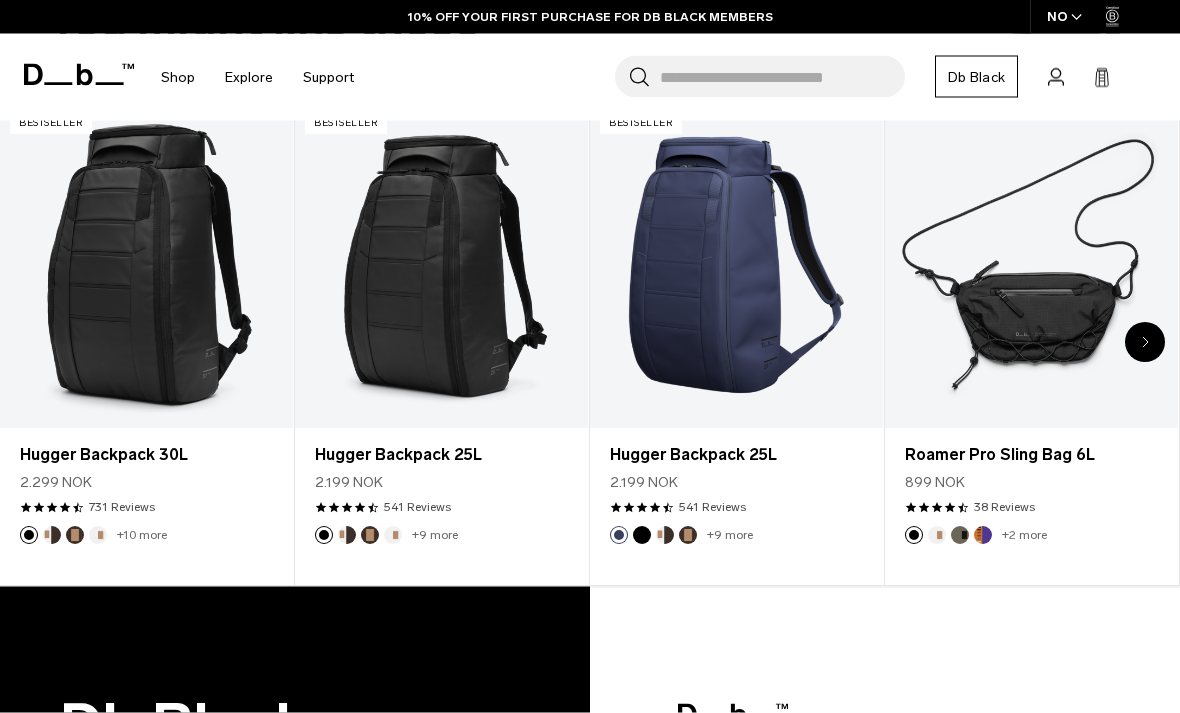 scroll, scrollTop: 1328, scrollLeft: 0, axis: vertical 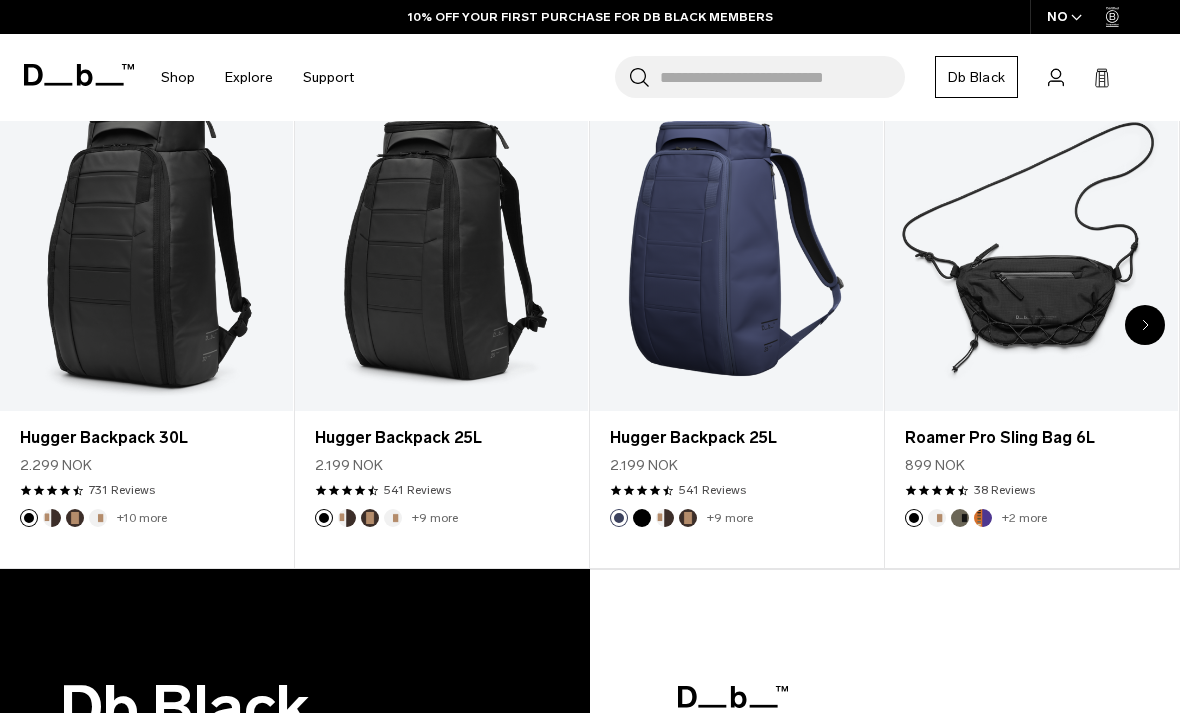 click 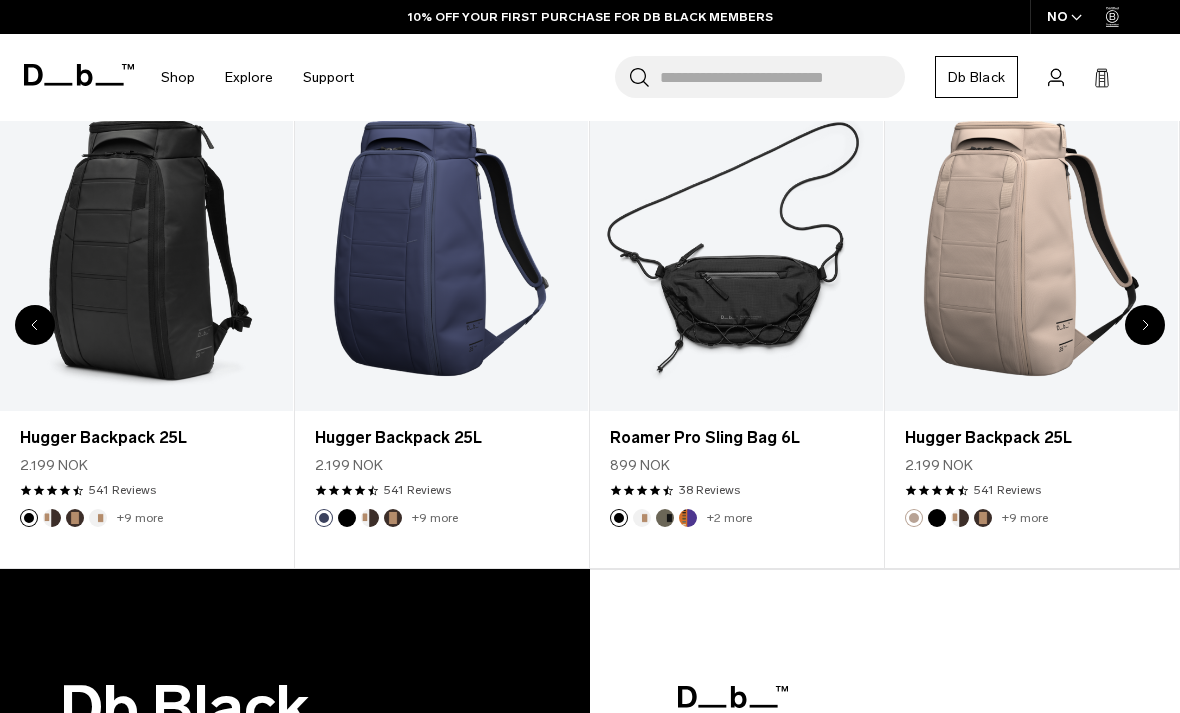 click at bounding box center [1145, 325] 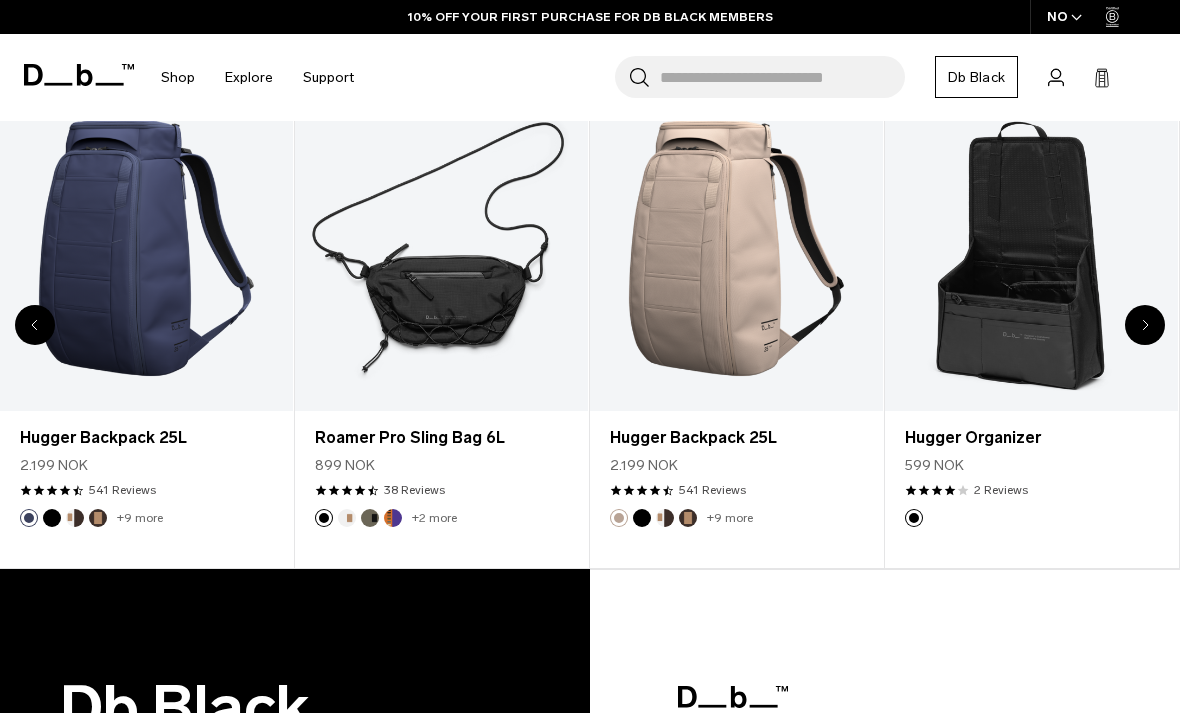 click 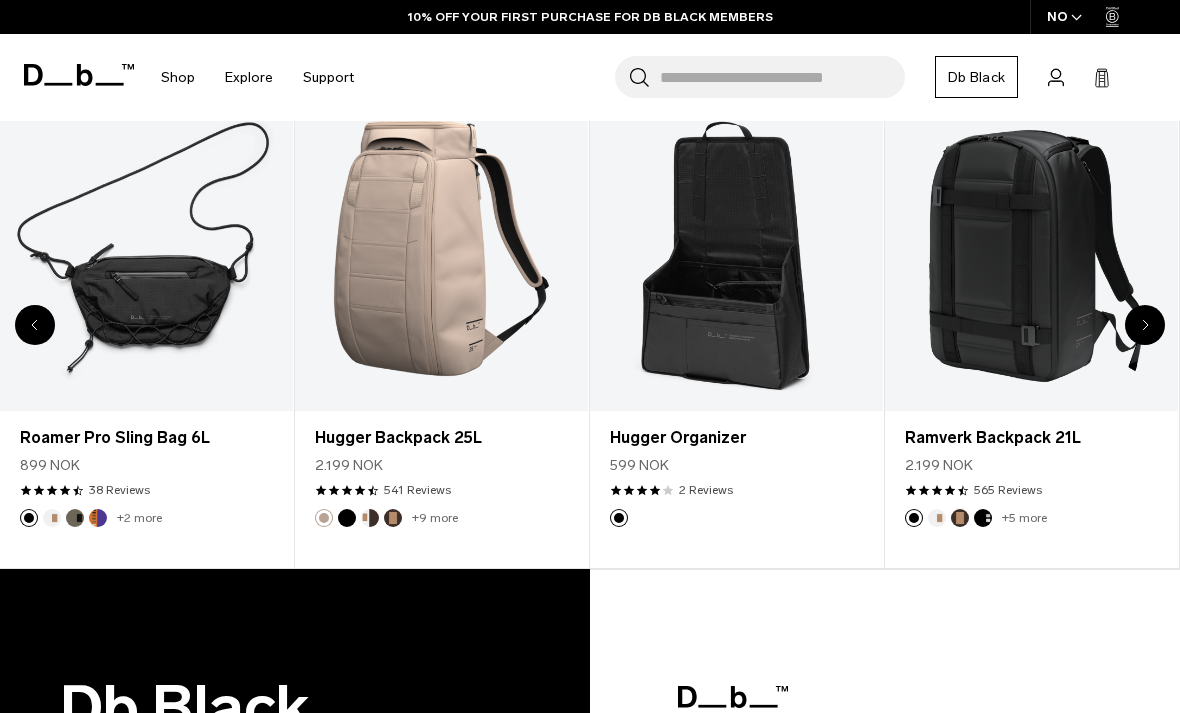 click 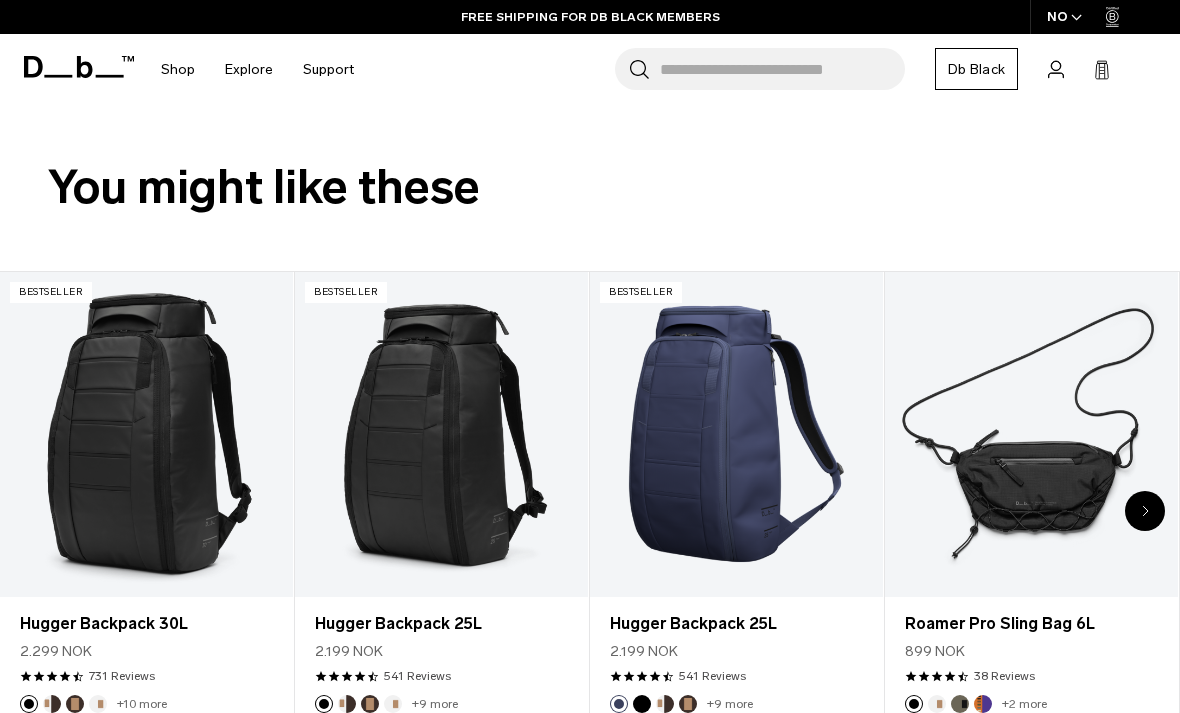 scroll, scrollTop: 1116, scrollLeft: 0, axis: vertical 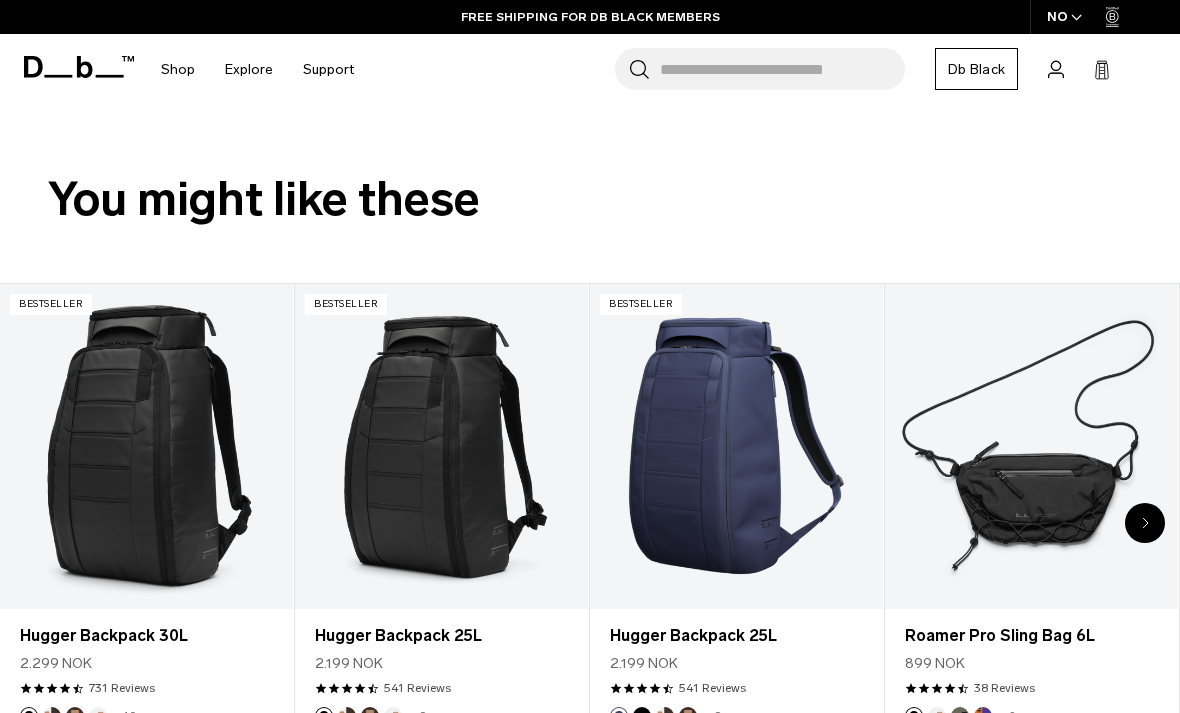 click on "Search for Bags, Luggage..." at bounding box center [782, 69] 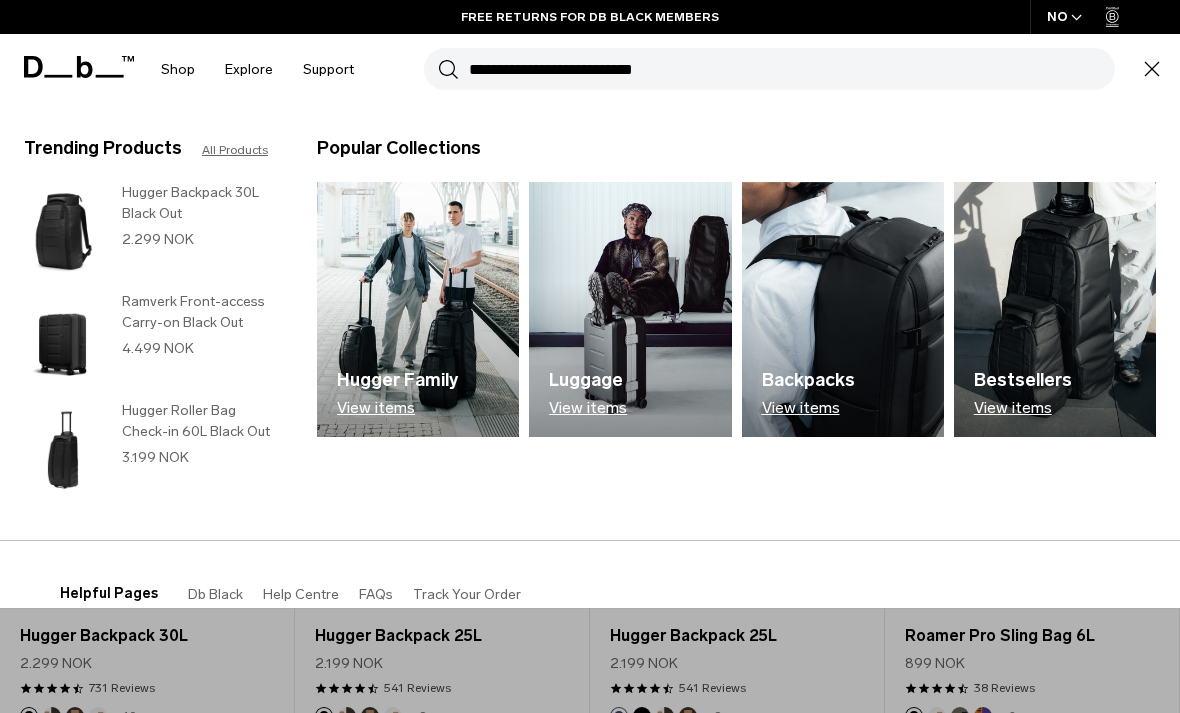 scroll, scrollTop: 1114, scrollLeft: 0, axis: vertical 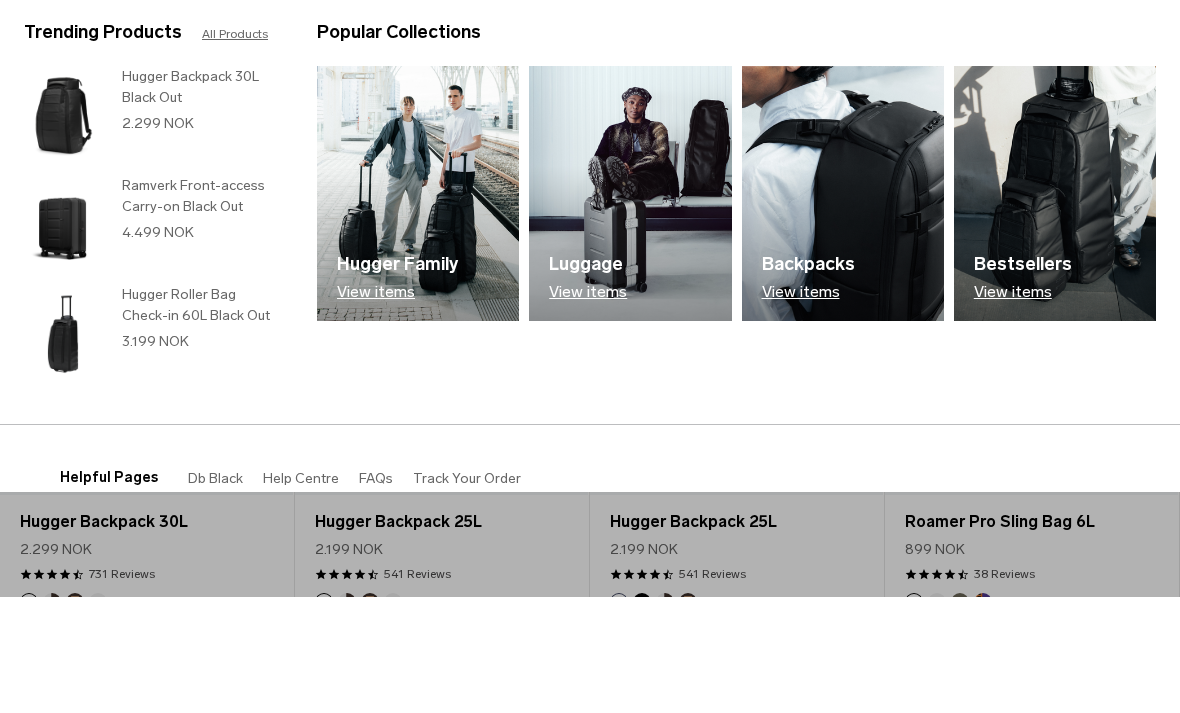 click on "View items" at bounding box center (397, 408) 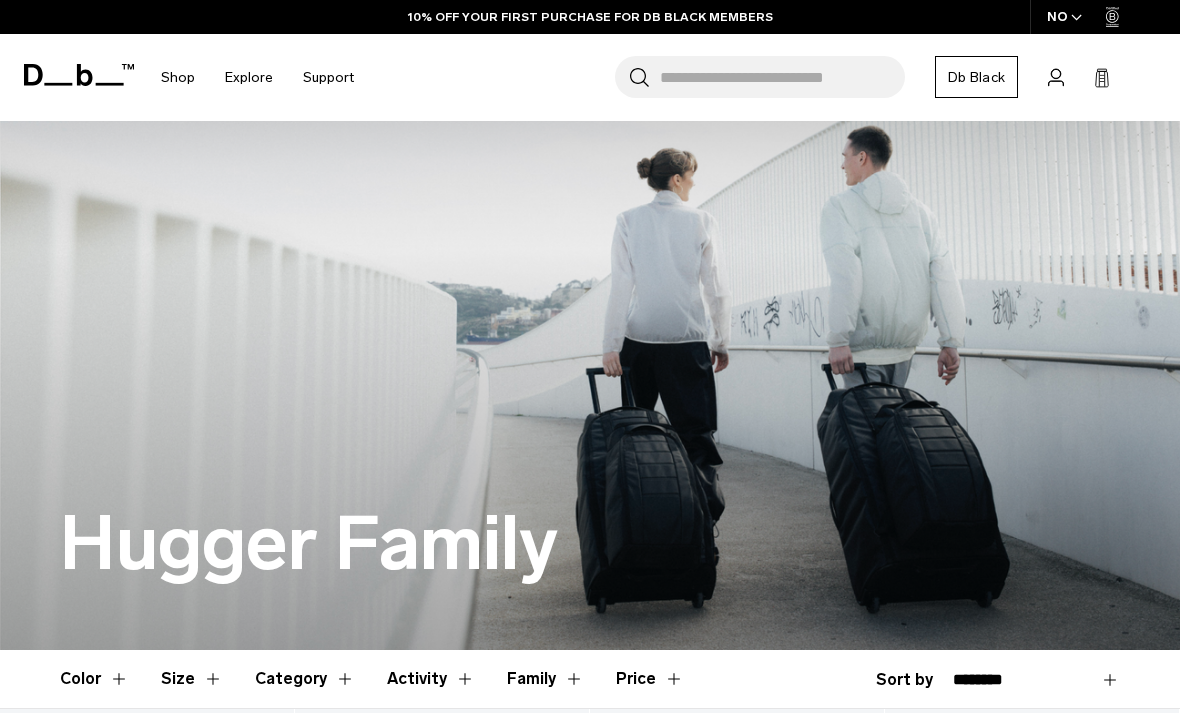scroll, scrollTop: 874, scrollLeft: 0, axis: vertical 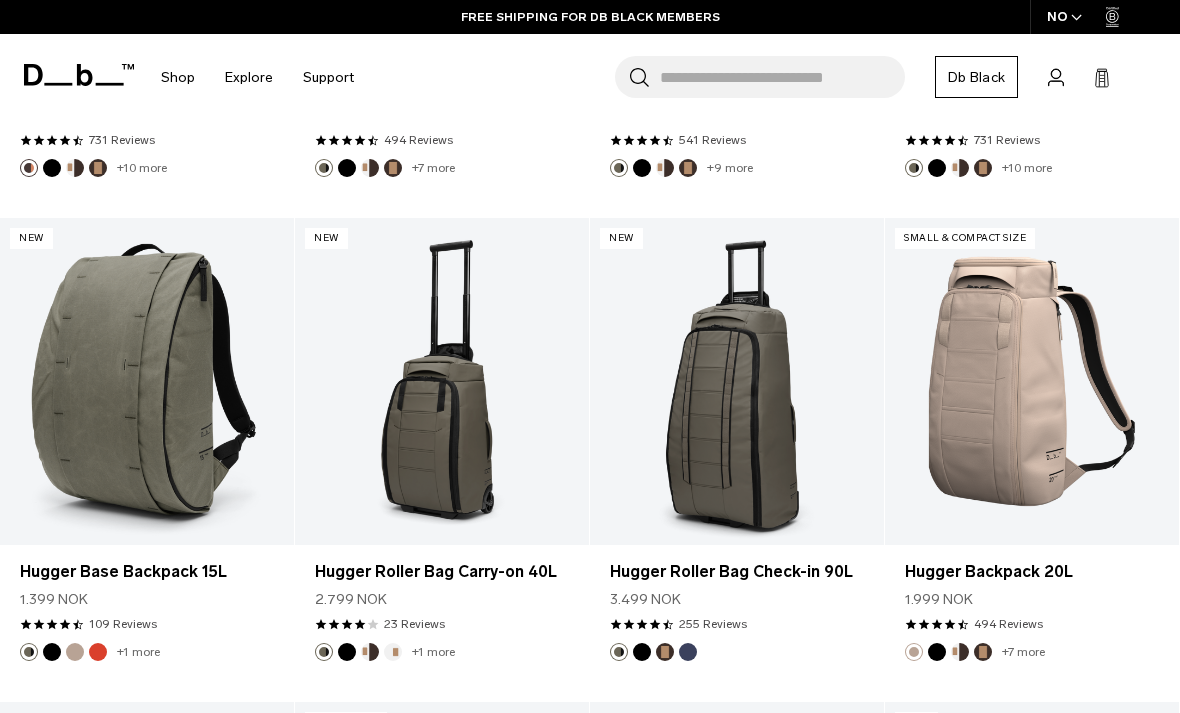click 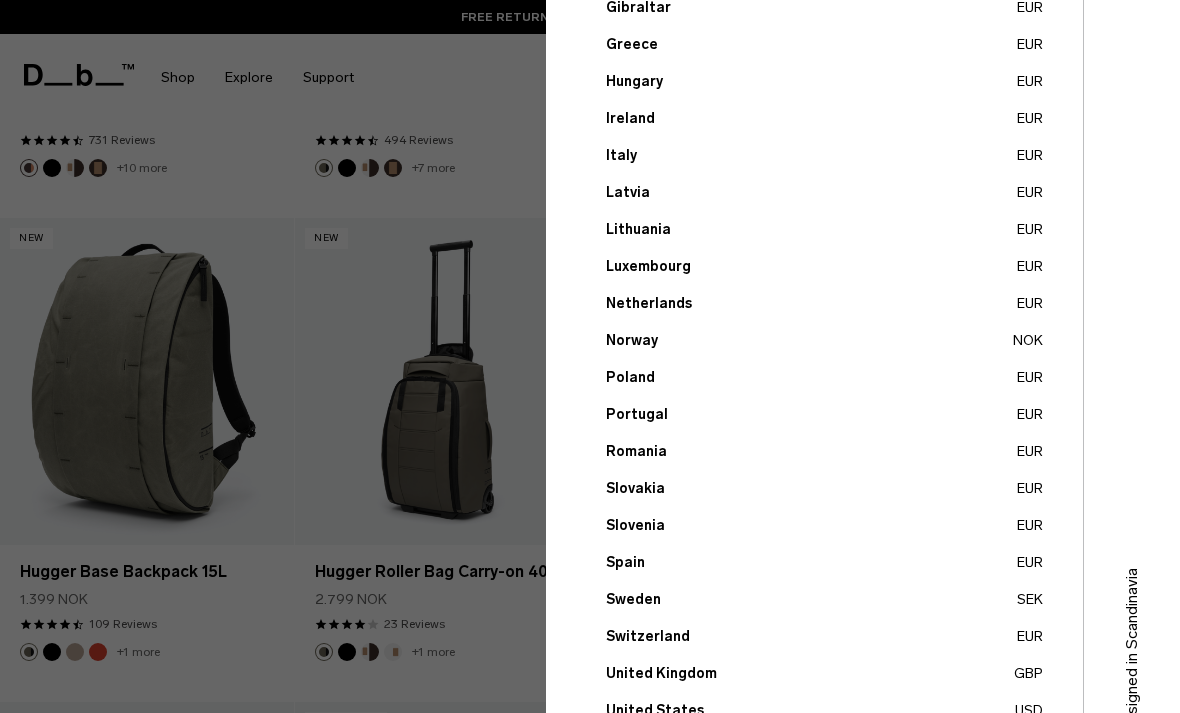 scroll, scrollTop: 698, scrollLeft: 0, axis: vertical 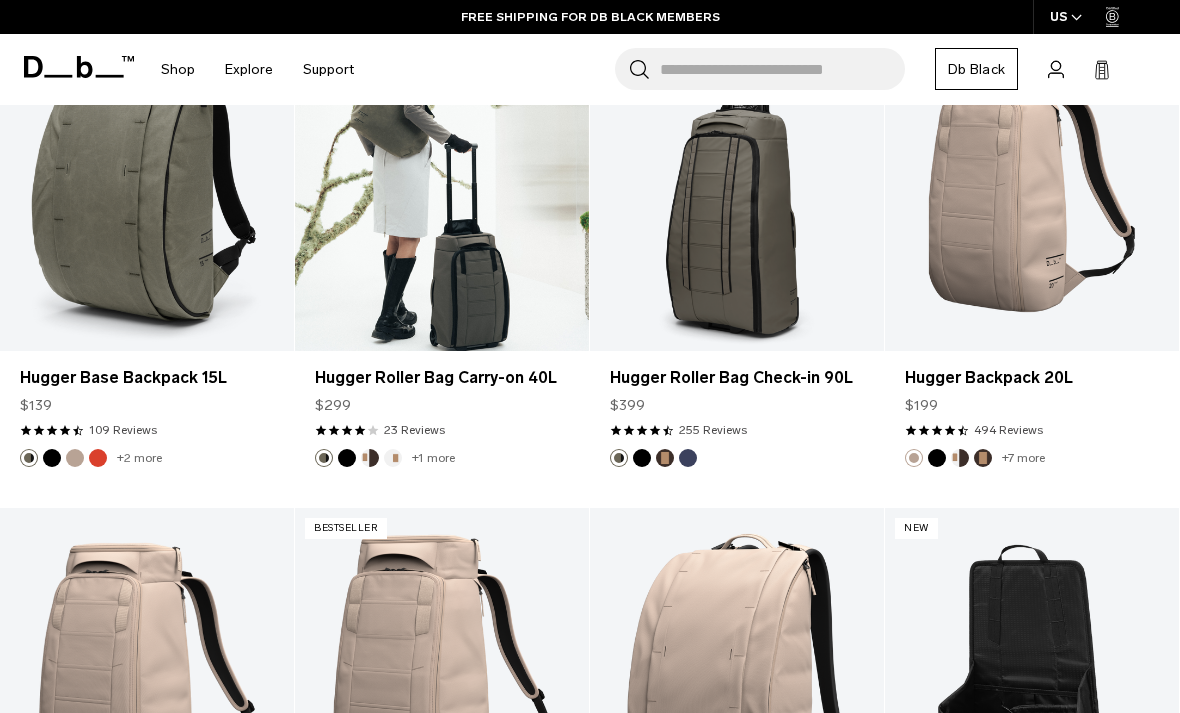 click at bounding box center (442, 187) 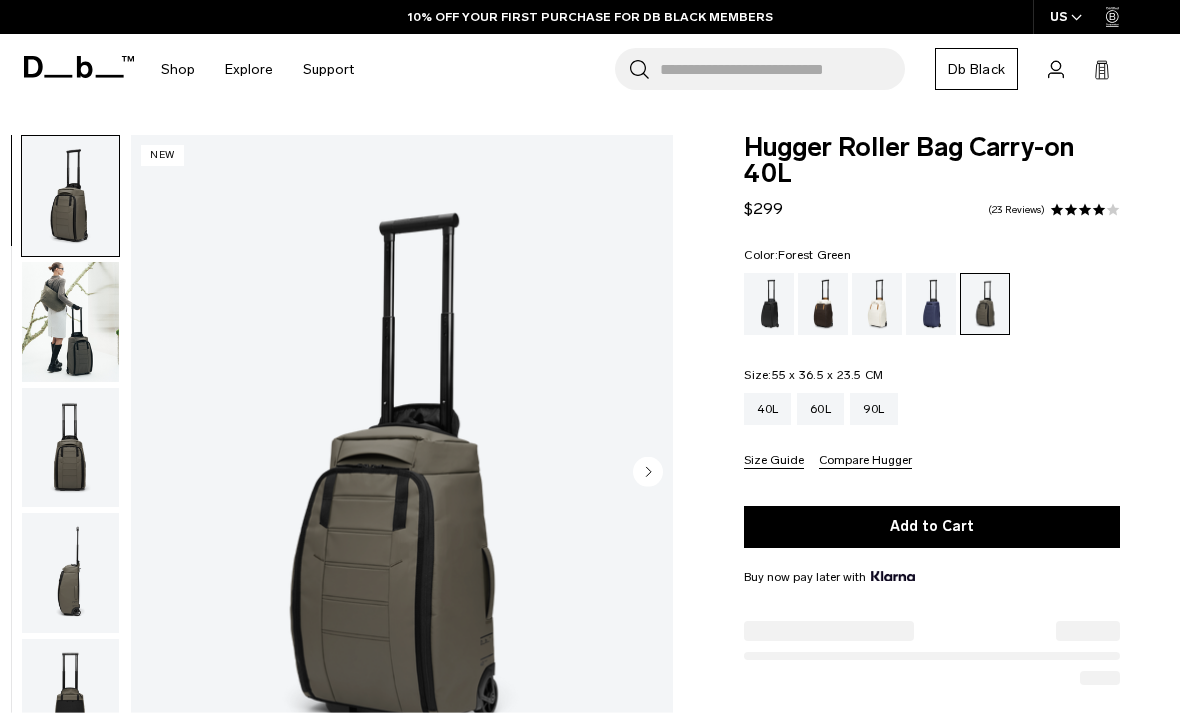 scroll, scrollTop: 0, scrollLeft: 0, axis: both 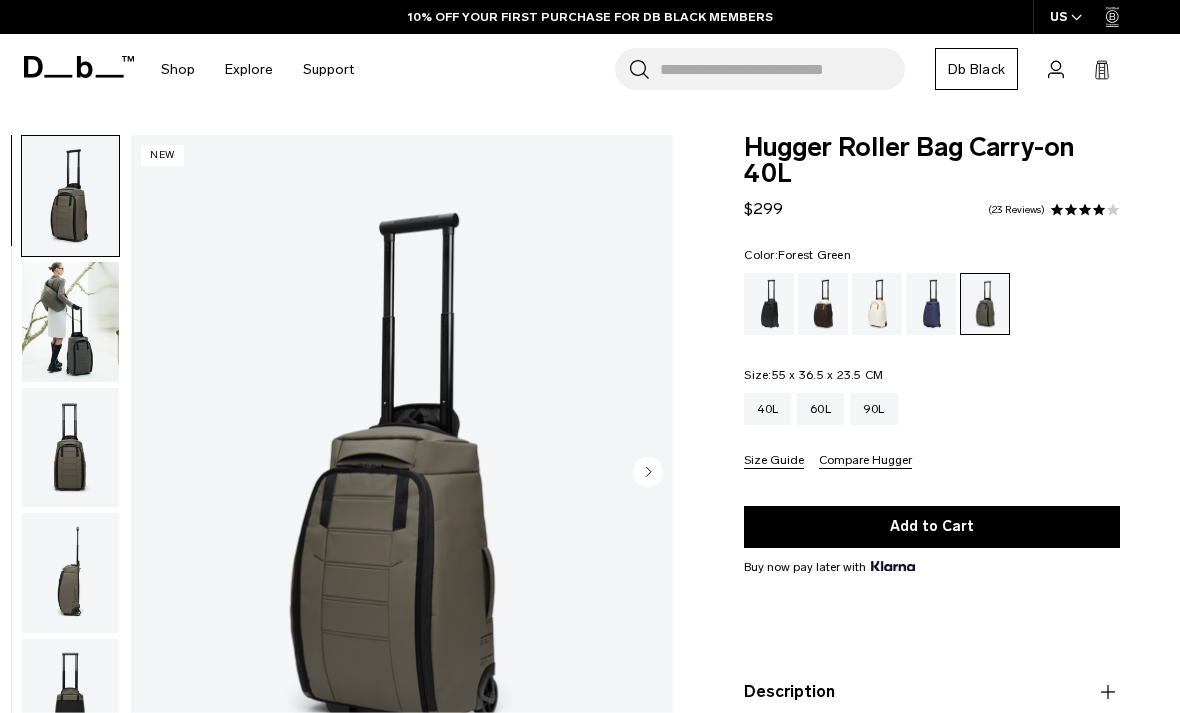click 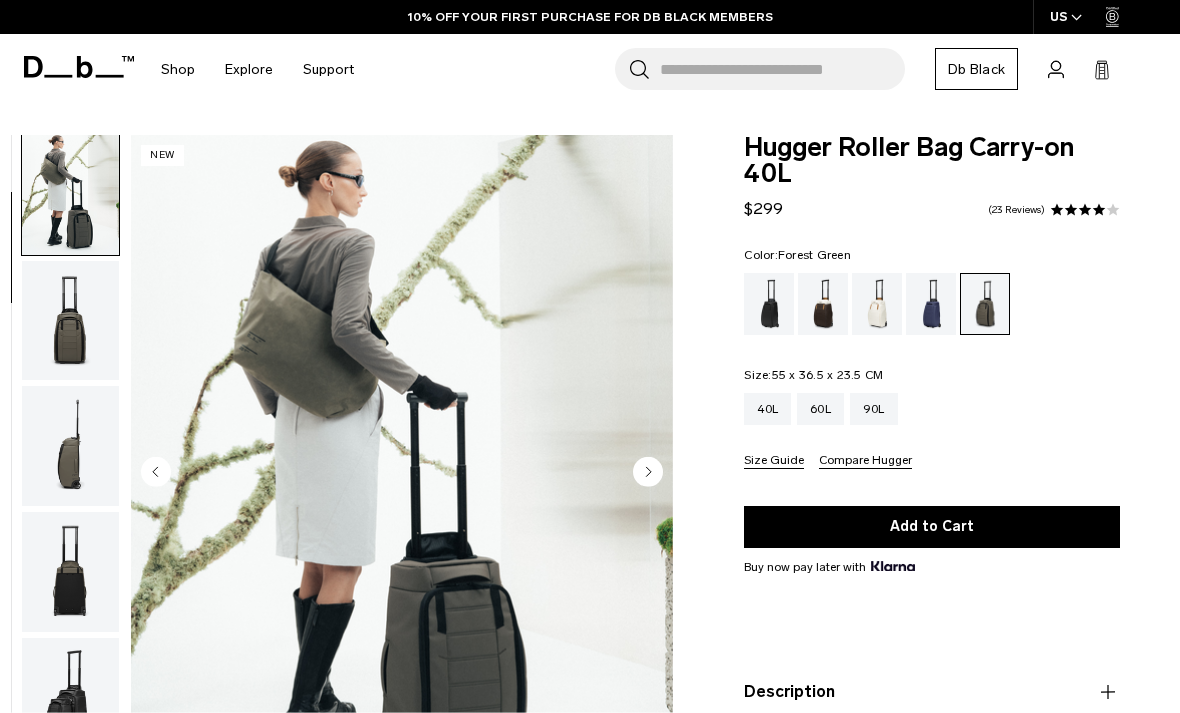 click 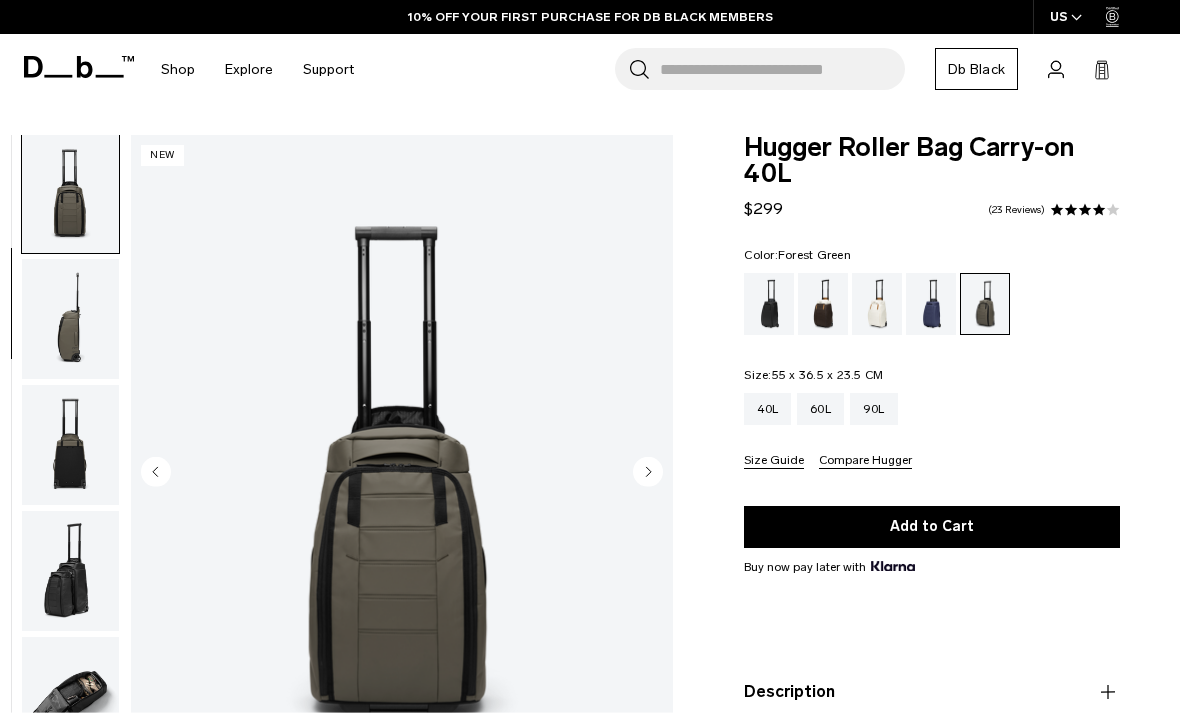 click 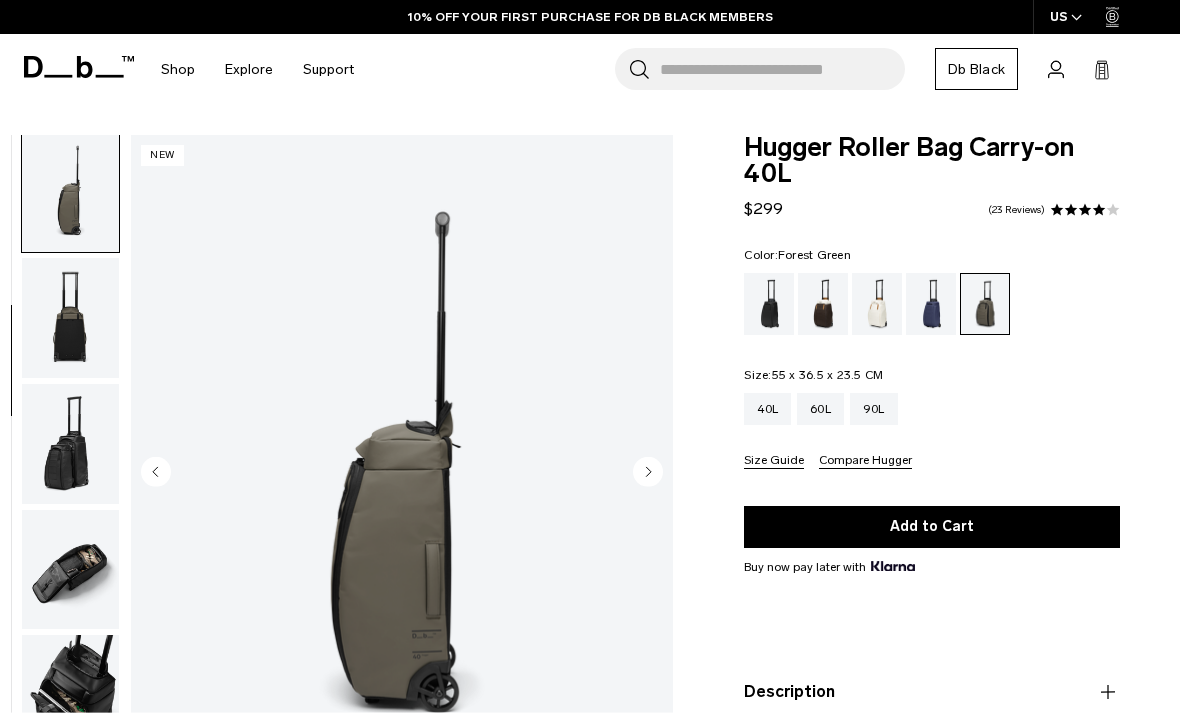 click 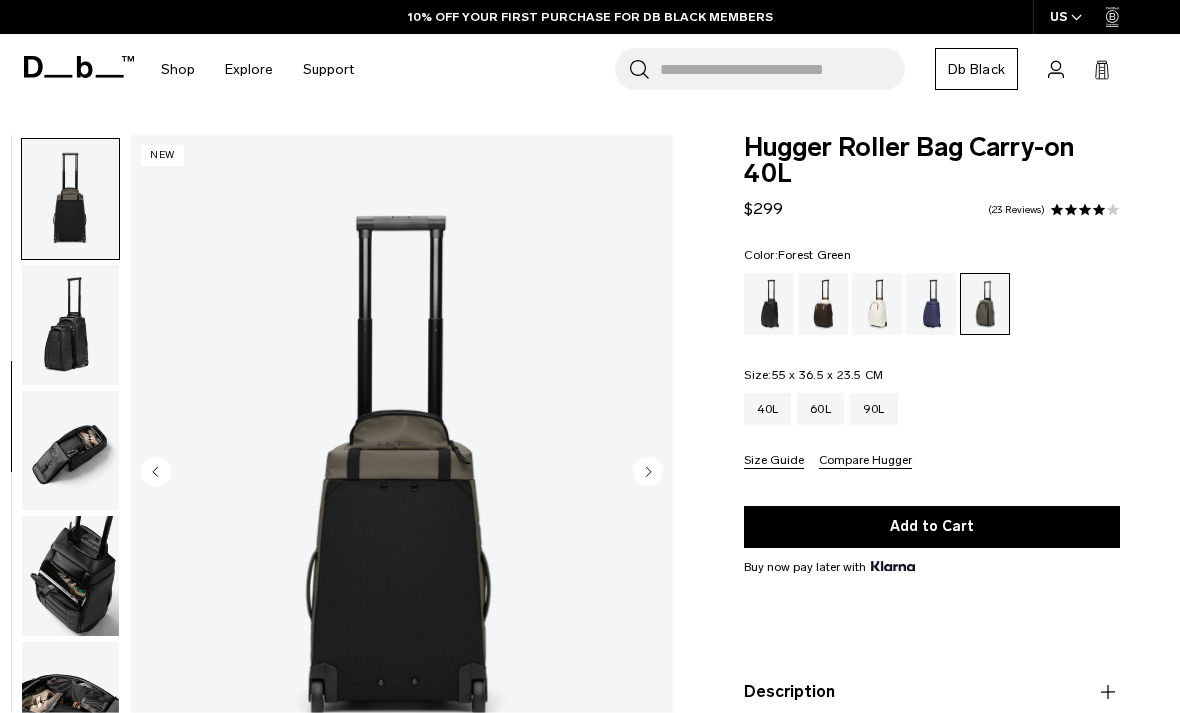 scroll, scrollTop: 508, scrollLeft: 0, axis: vertical 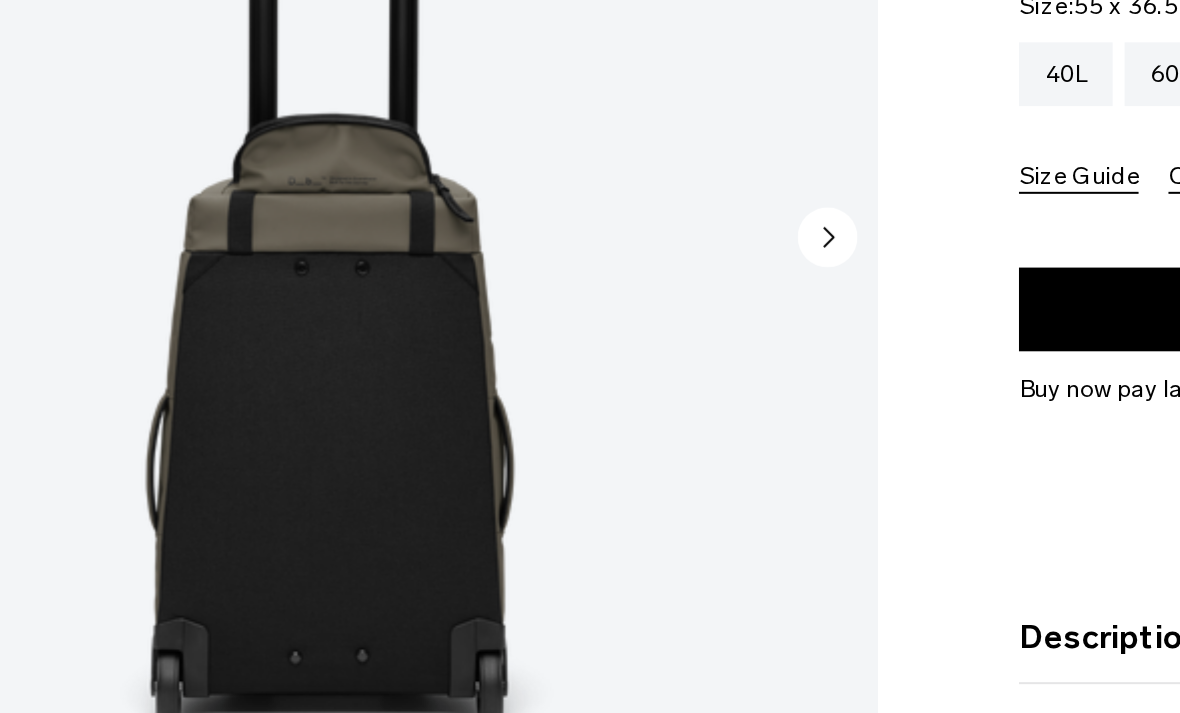 click 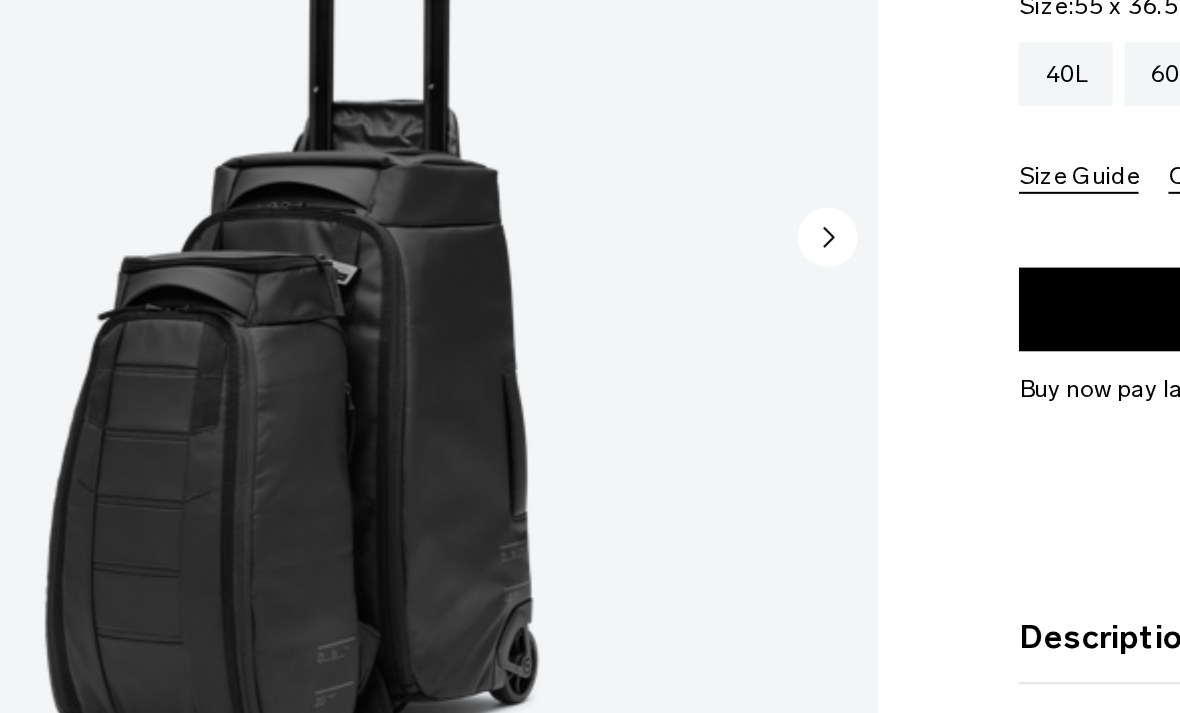 scroll, scrollTop: 635, scrollLeft: 0, axis: vertical 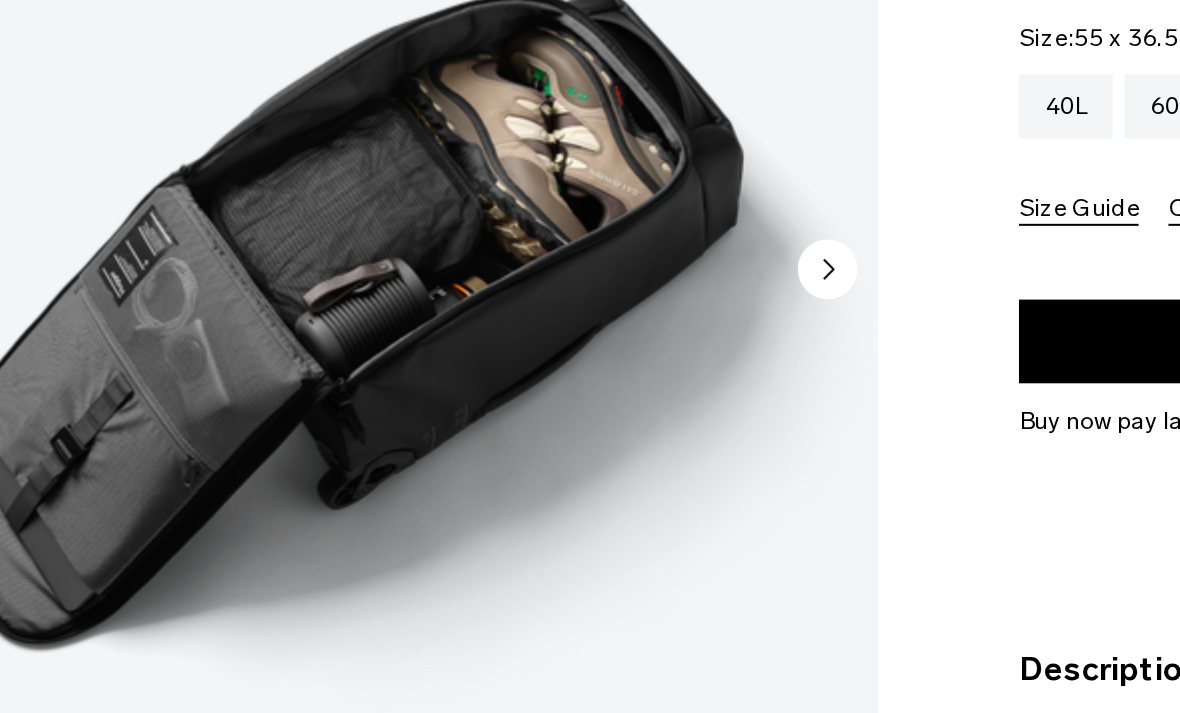 click 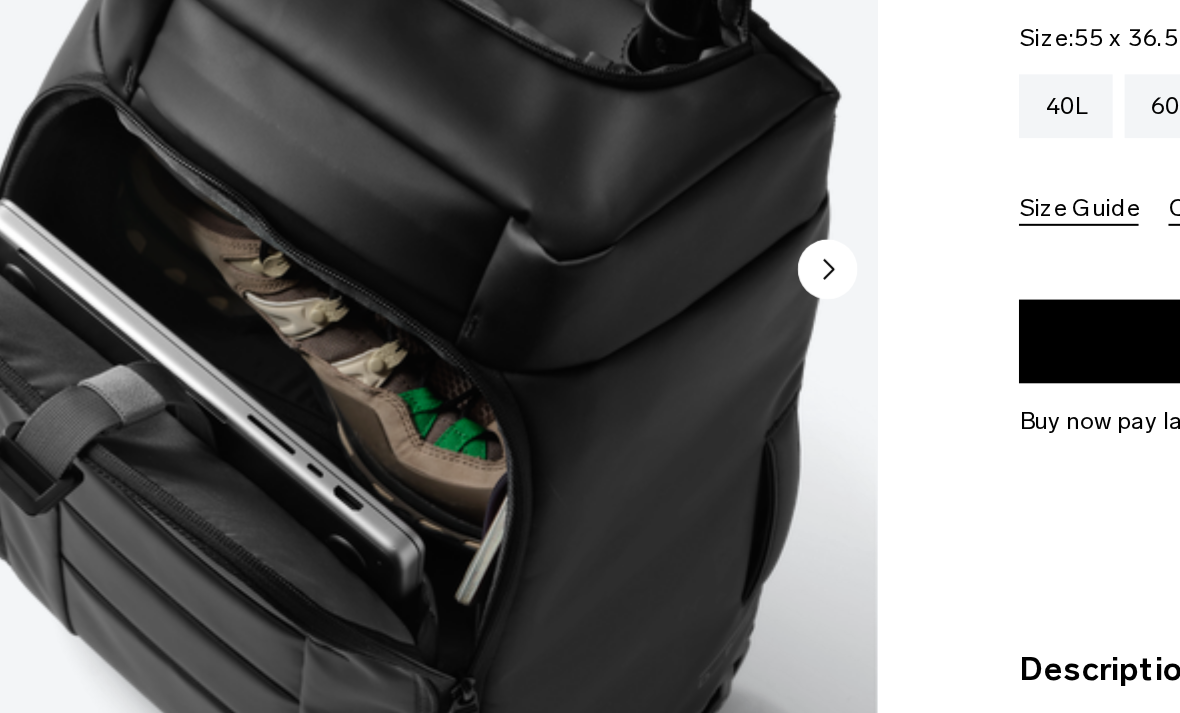 click 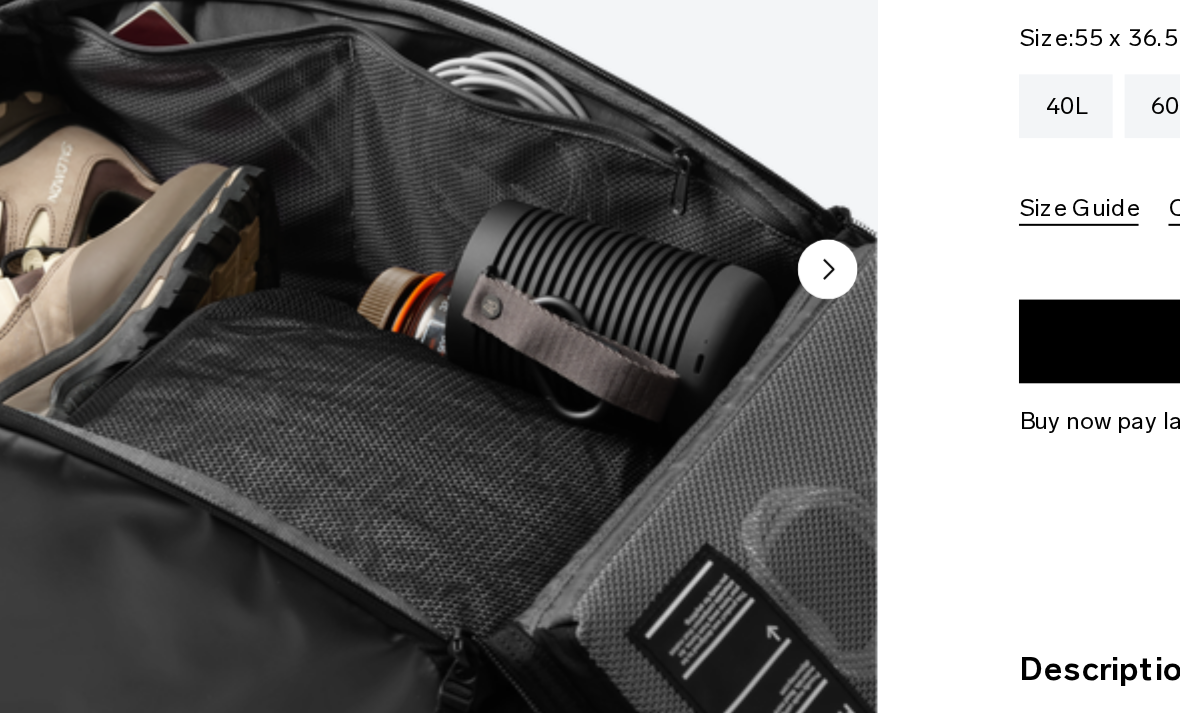 click 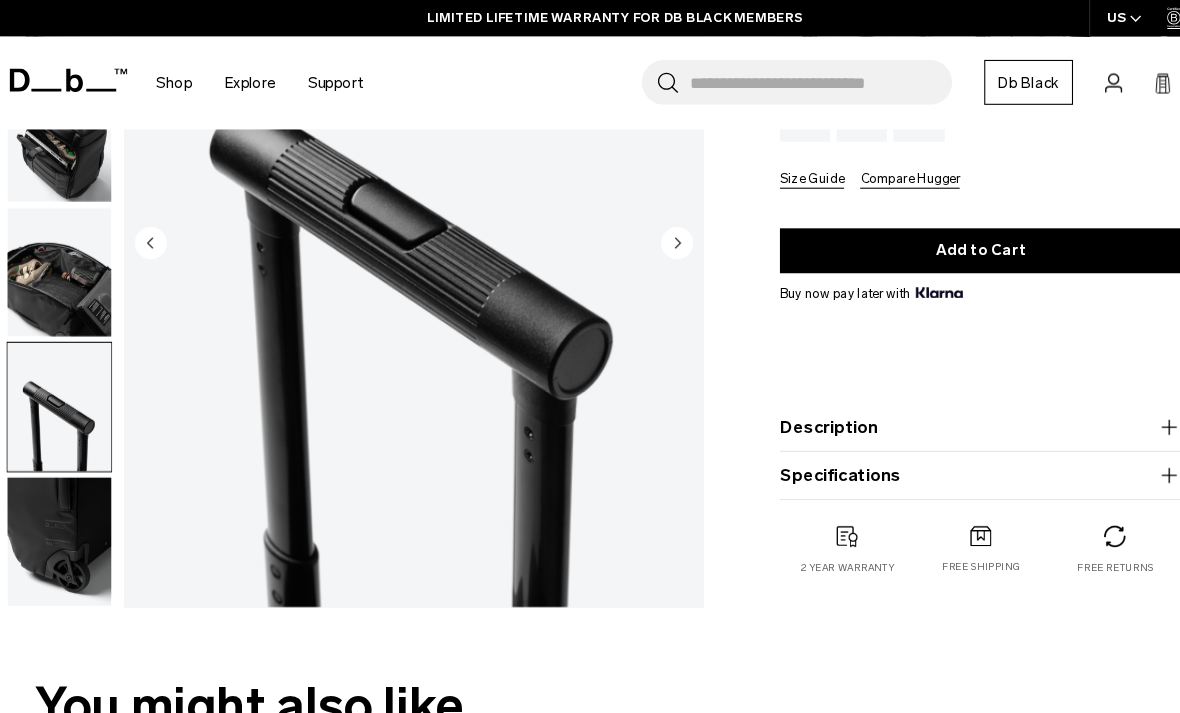 scroll, scrollTop: 294, scrollLeft: 0, axis: vertical 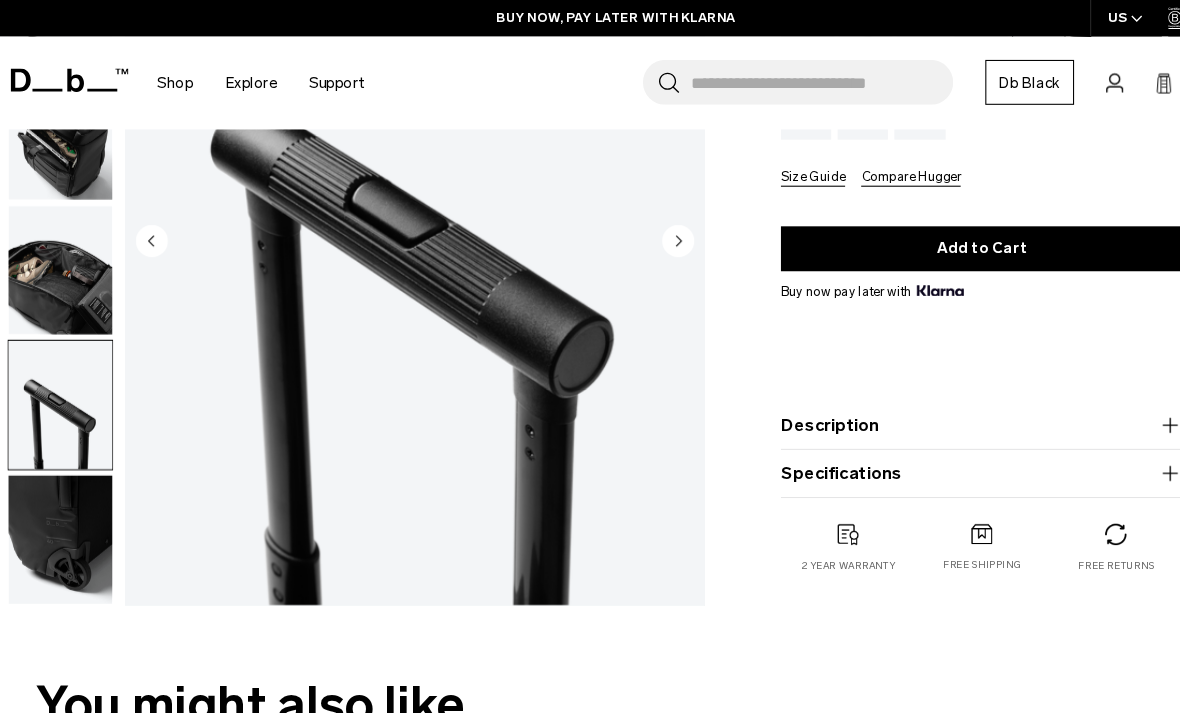 click at bounding box center [70, 505] 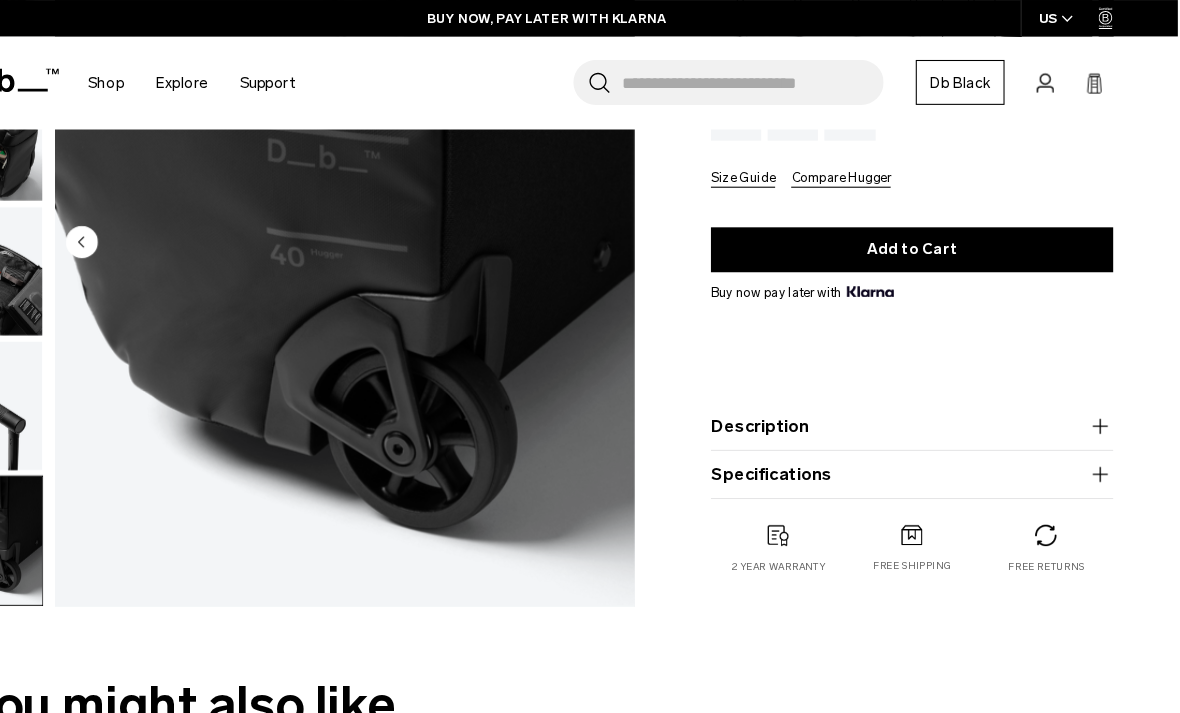 scroll, scrollTop: 294, scrollLeft: 0, axis: vertical 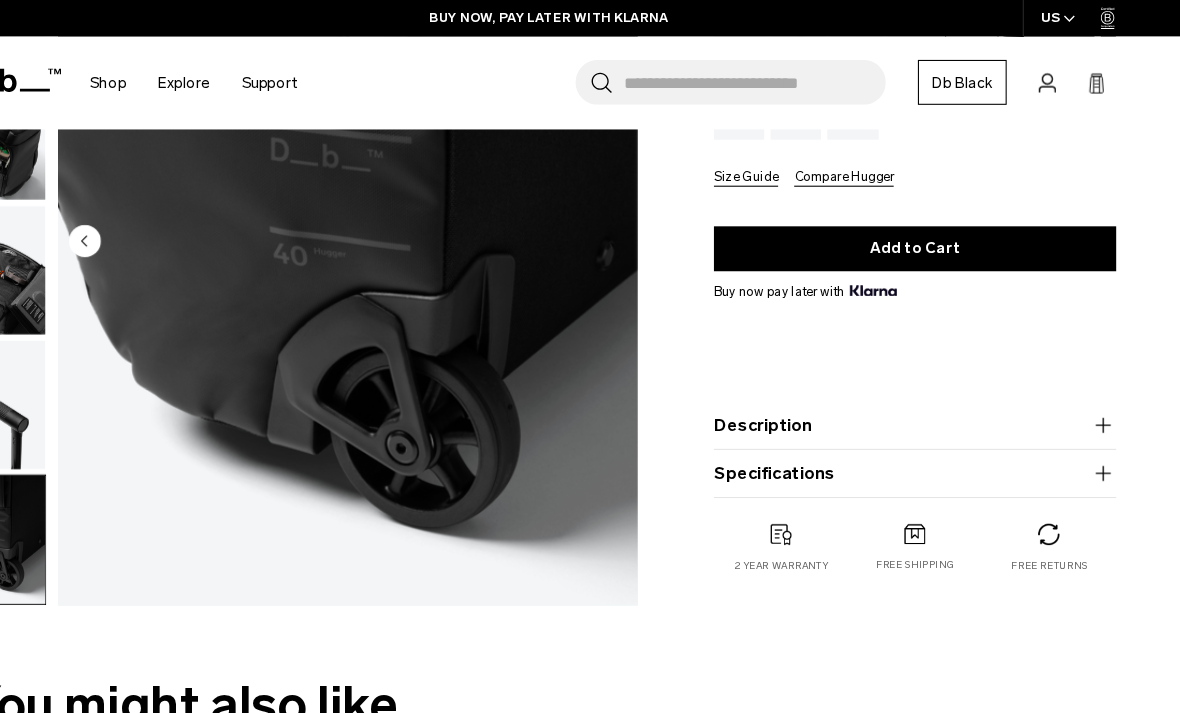 click 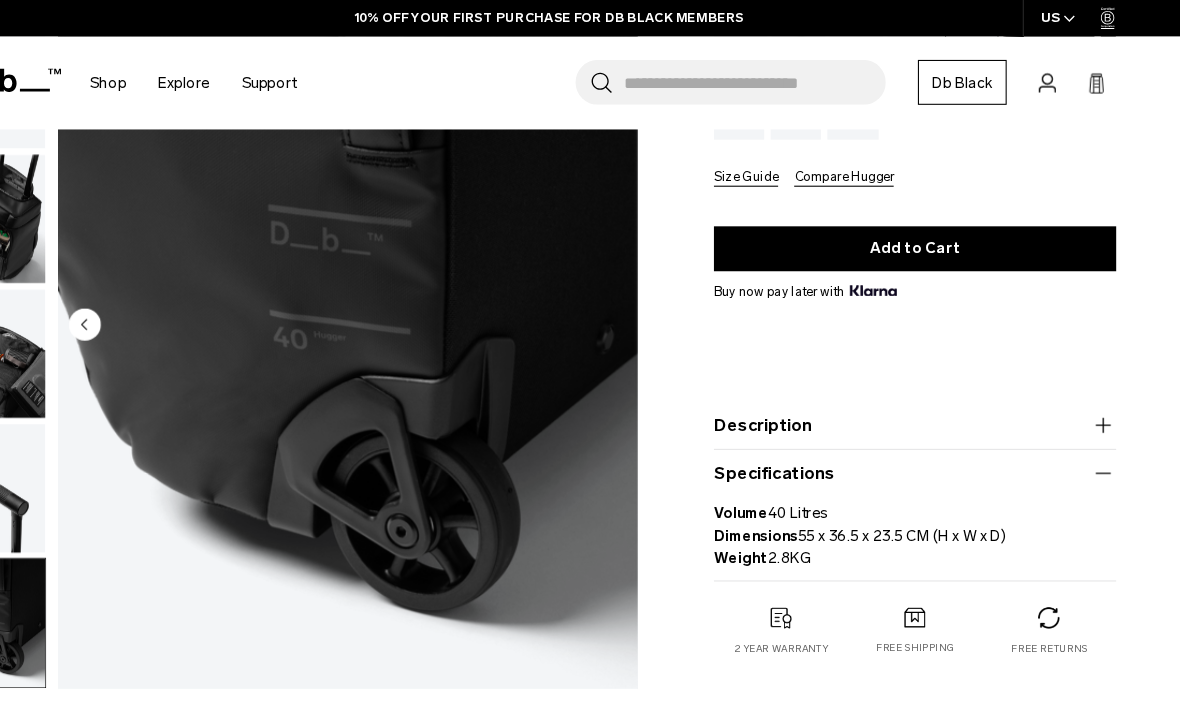 click 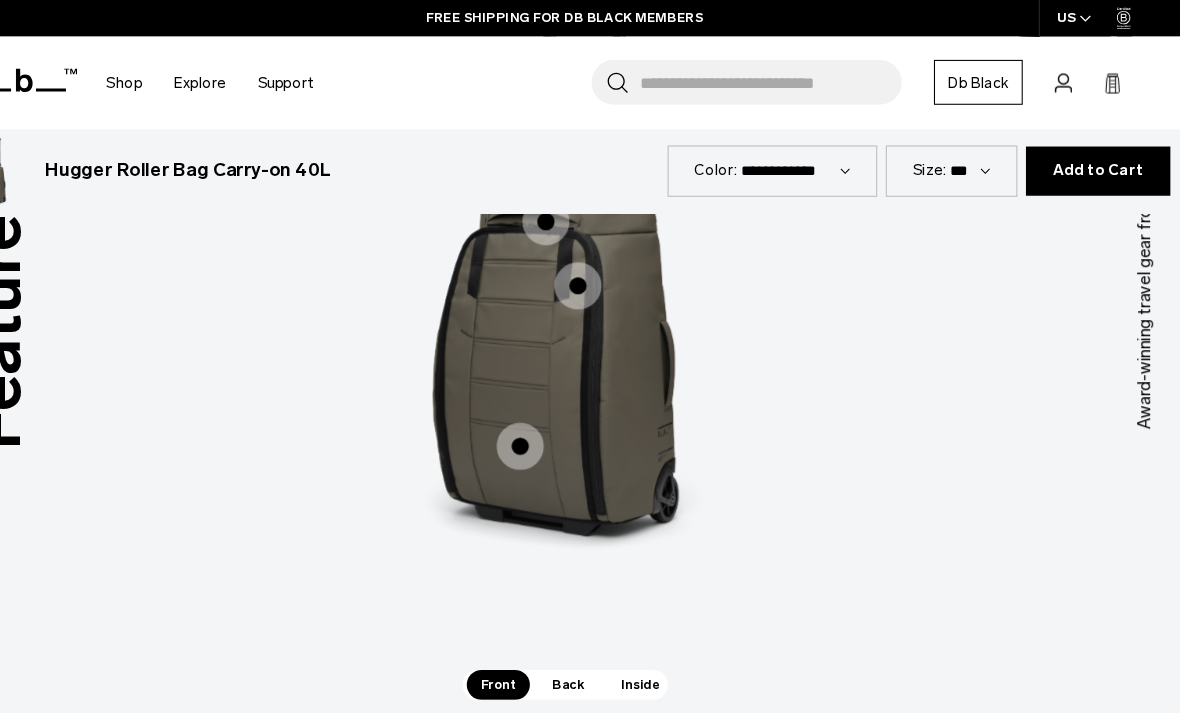 scroll, scrollTop: 2840, scrollLeft: 0, axis: vertical 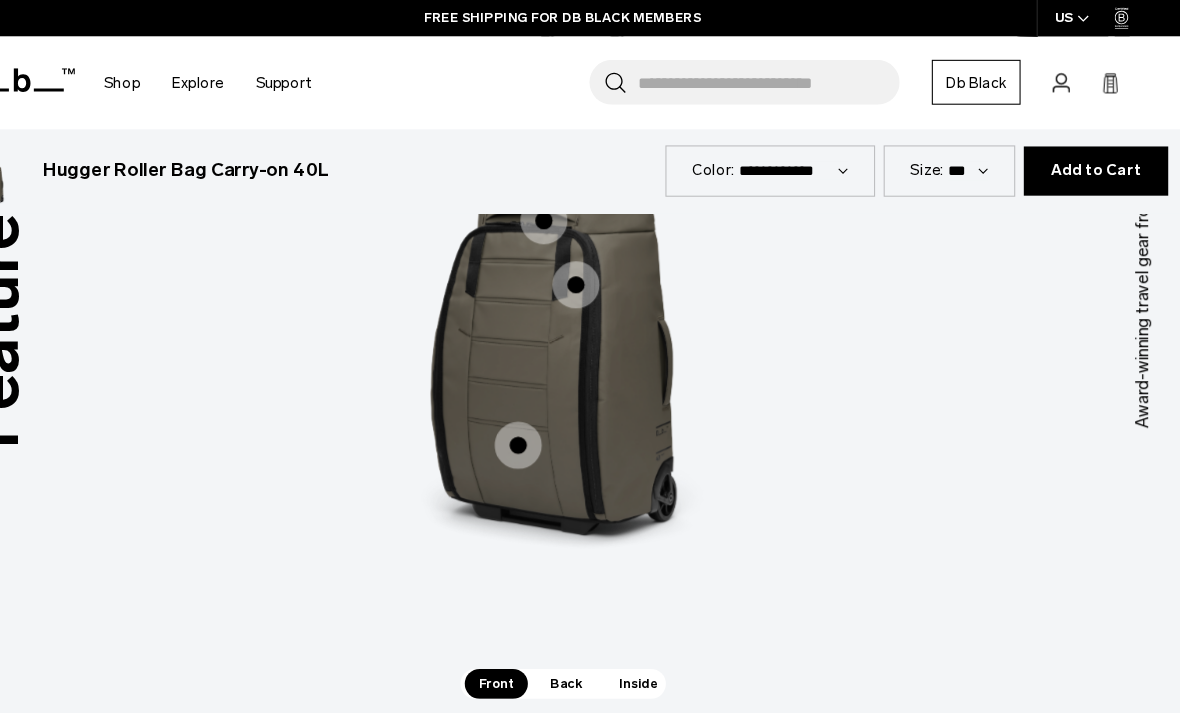 click on "Back" at bounding box center [593, 639] 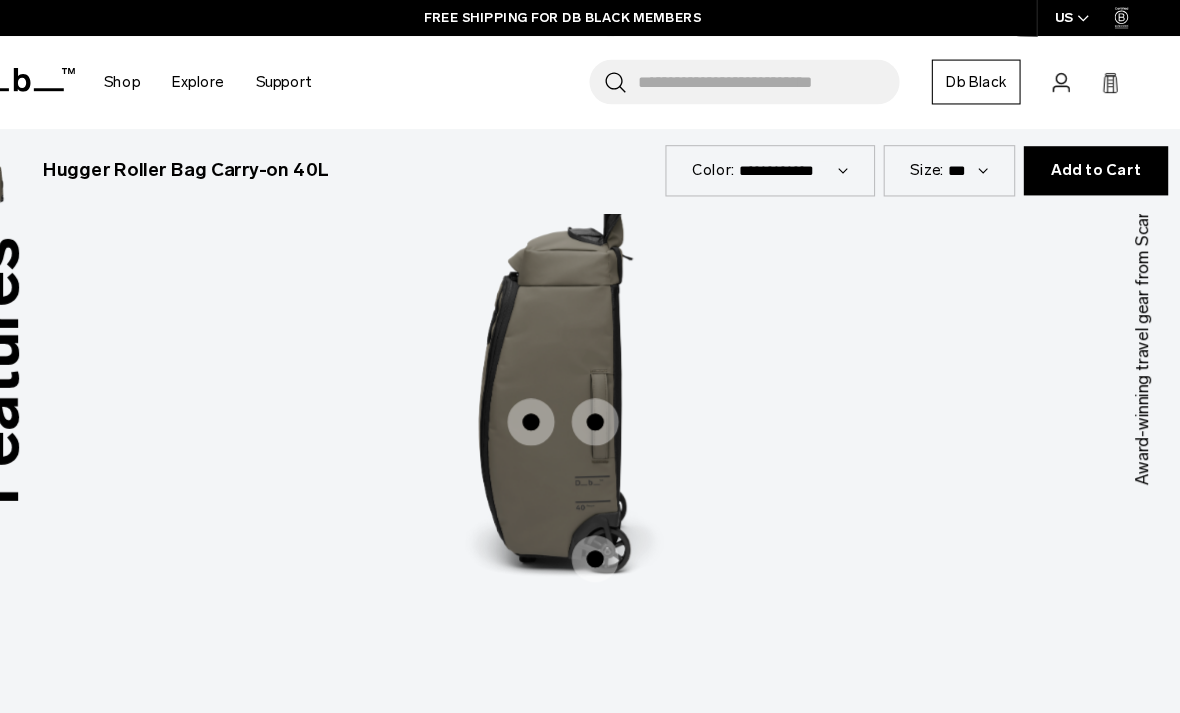 scroll, scrollTop: 2793, scrollLeft: 0, axis: vertical 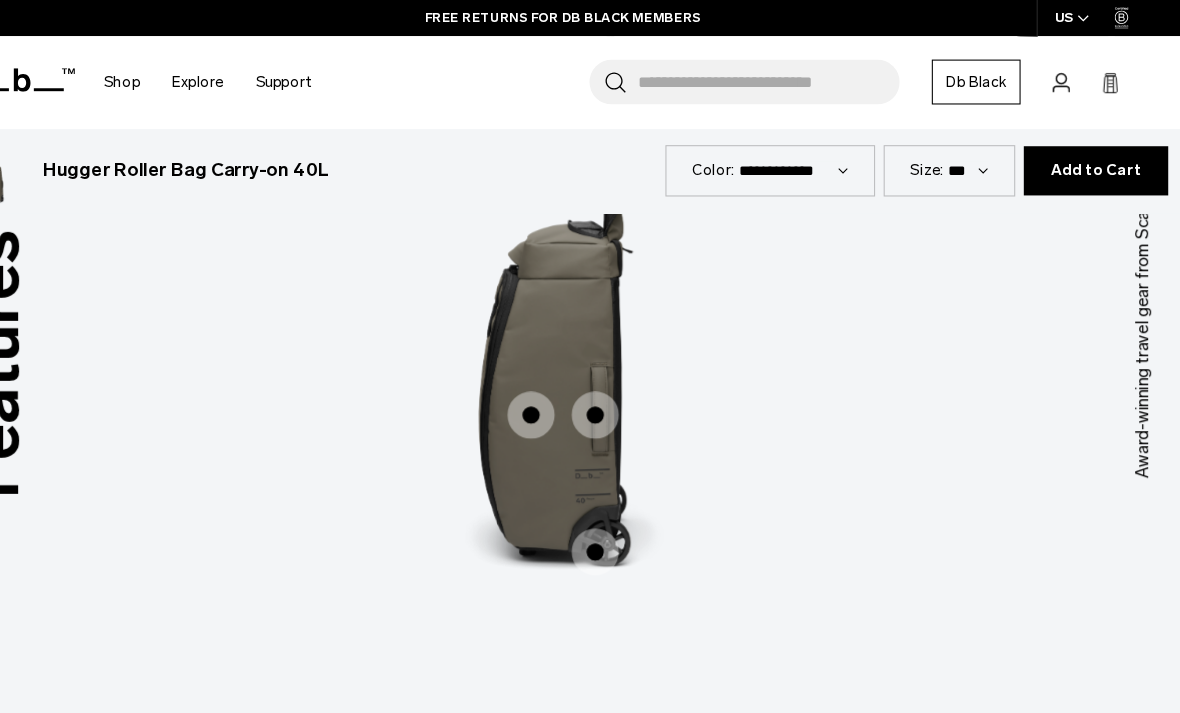 click at bounding box center [620, 388] 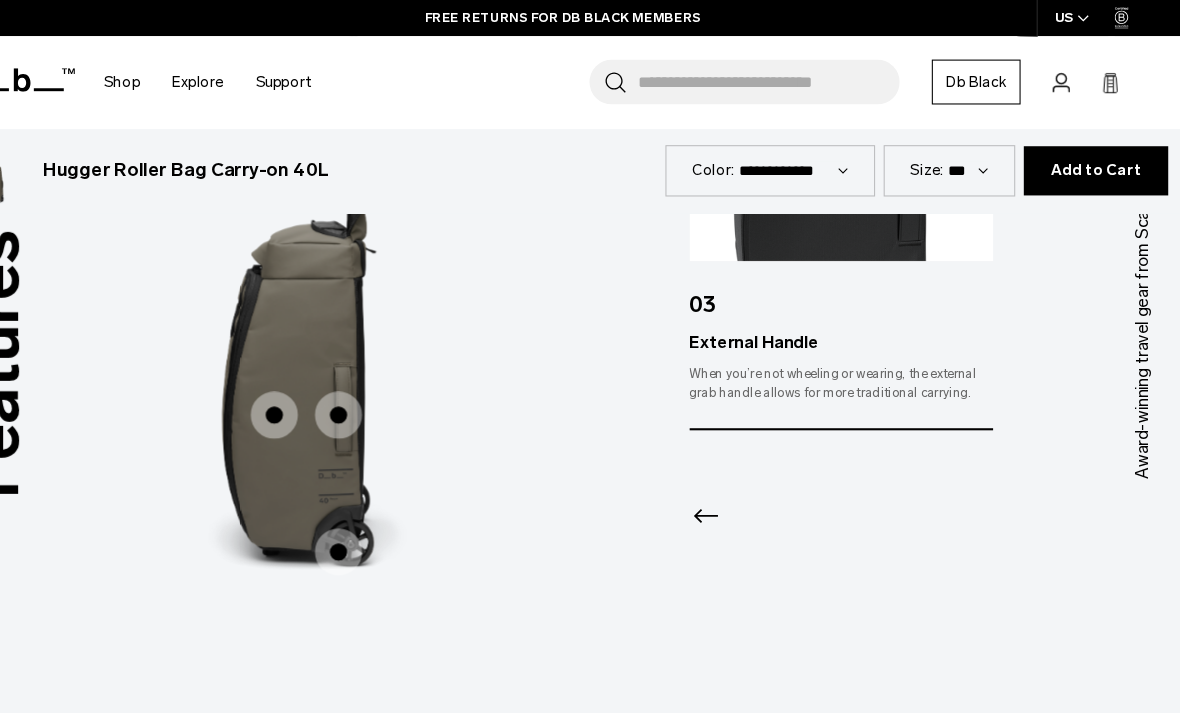 click at bounding box center (320, 388) 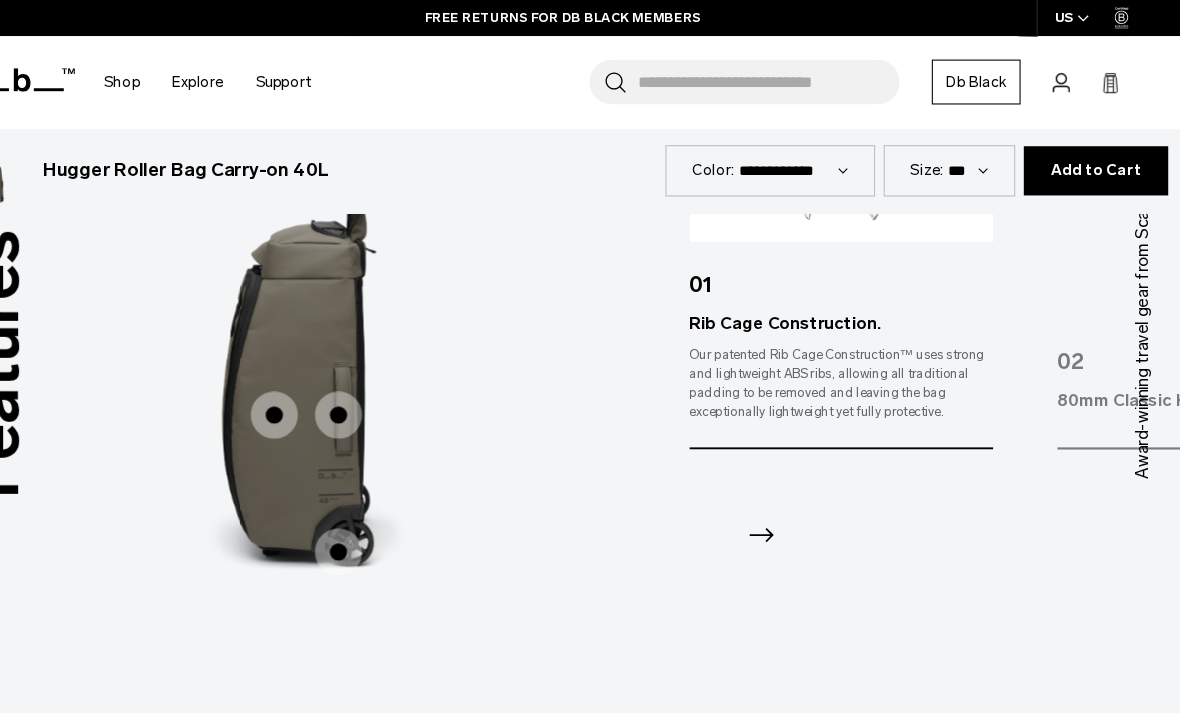 click at bounding box center (380, 516) 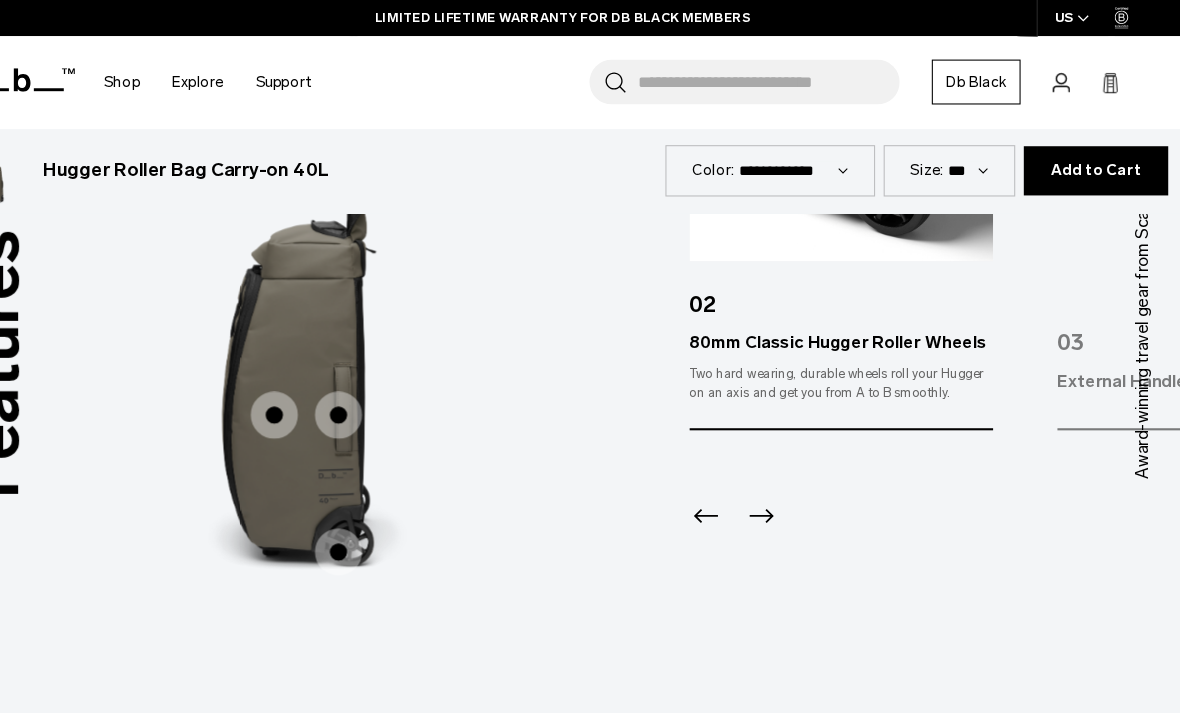 click on "Inside" at bounding box center [420, 686] 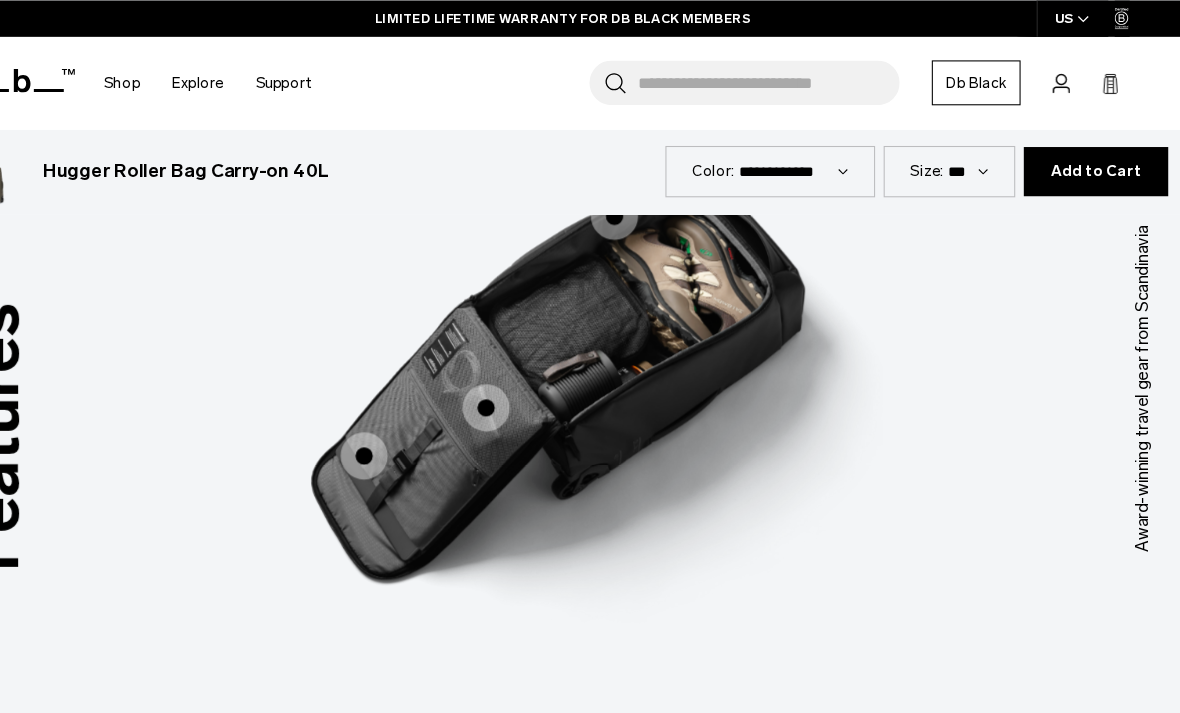 scroll, scrollTop: 2728, scrollLeft: 0, axis: vertical 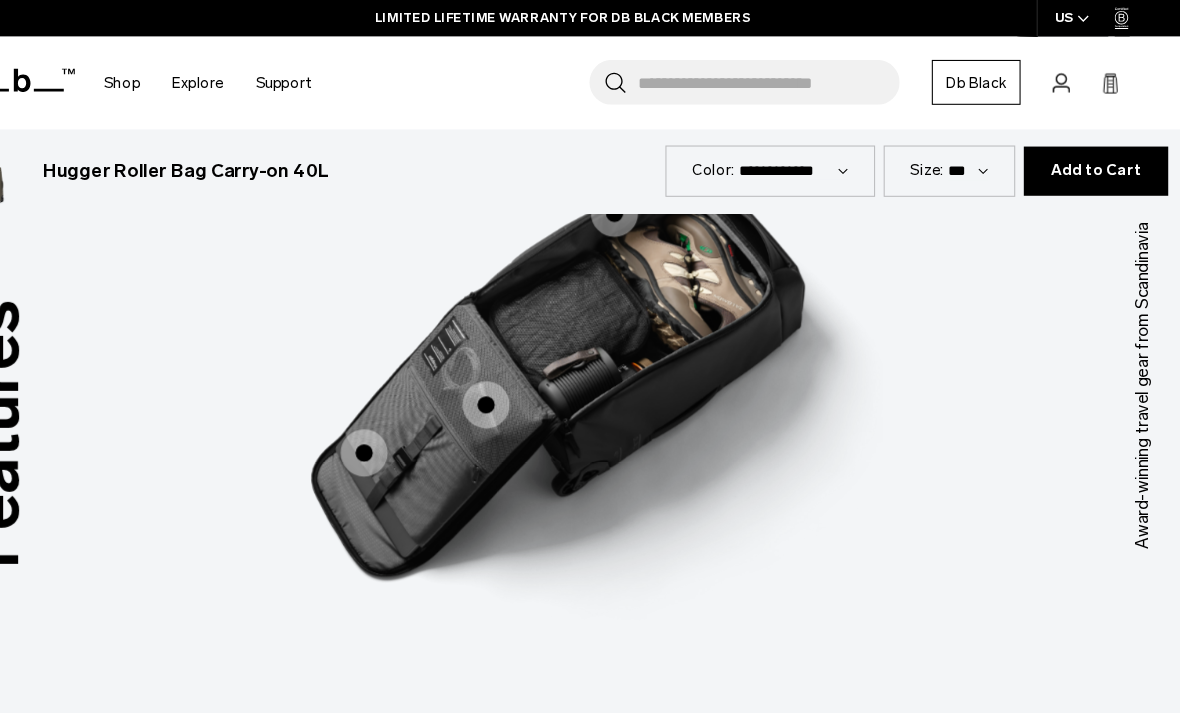 click at bounding box center [518, 378] 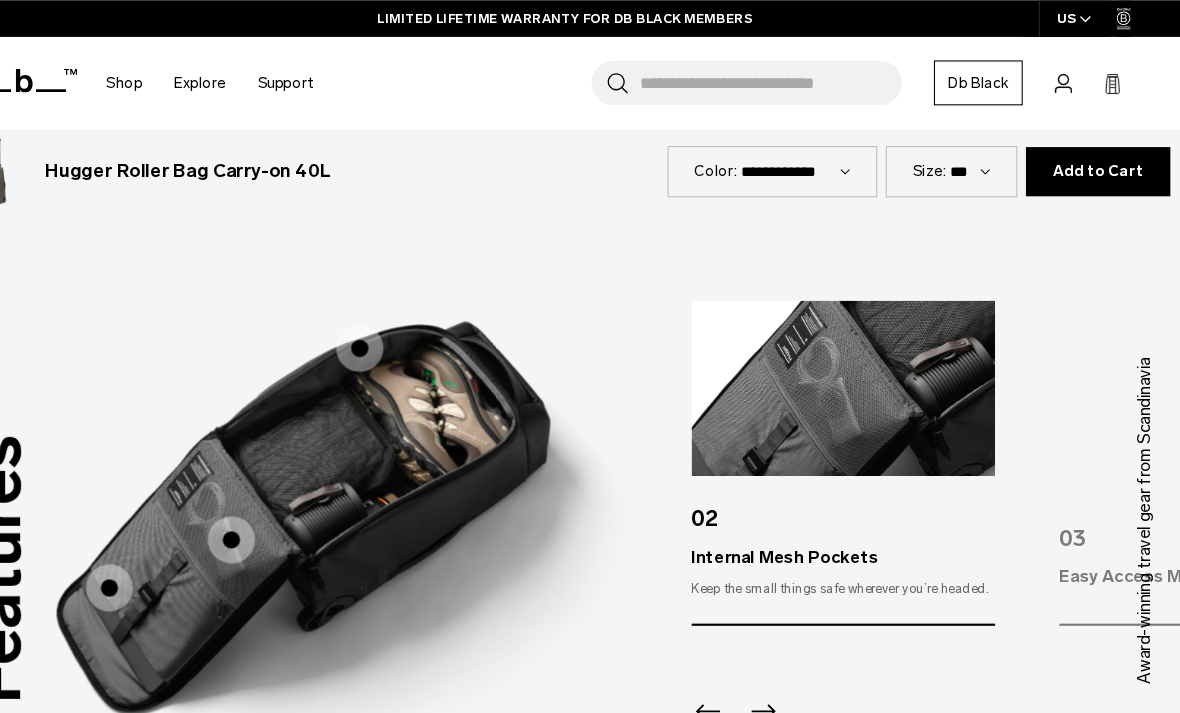 scroll, scrollTop: 2595, scrollLeft: 0, axis: vertical 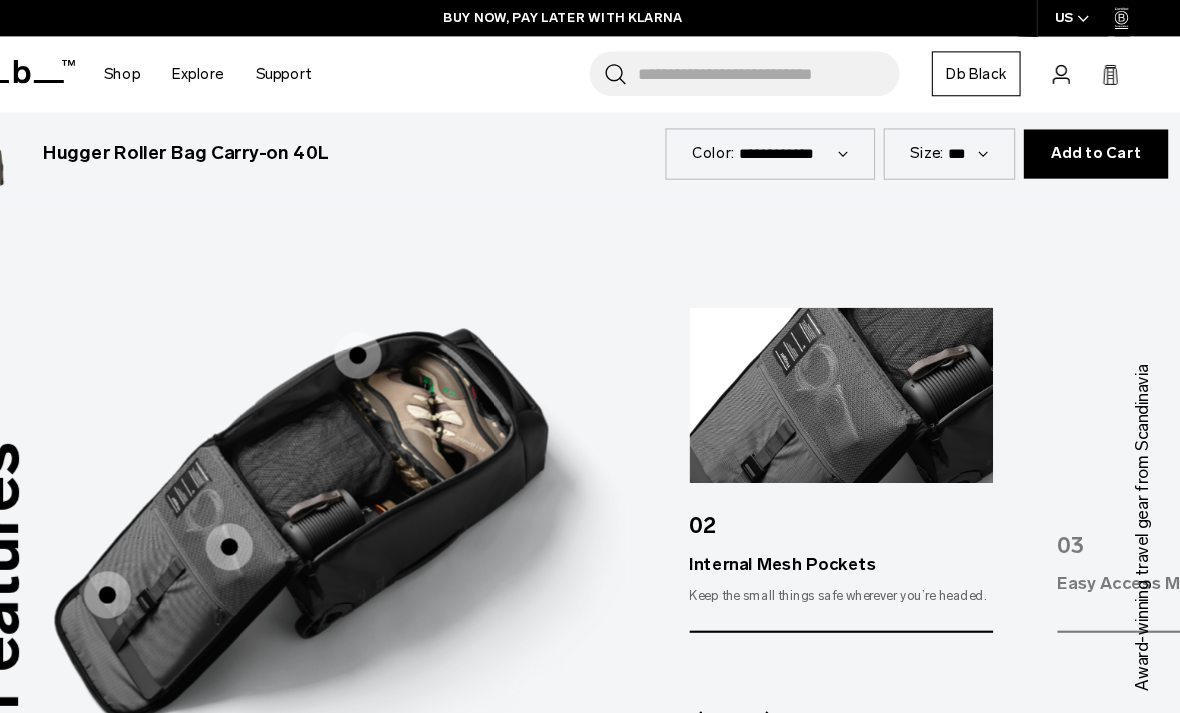 click at bounding box center [164, 556] 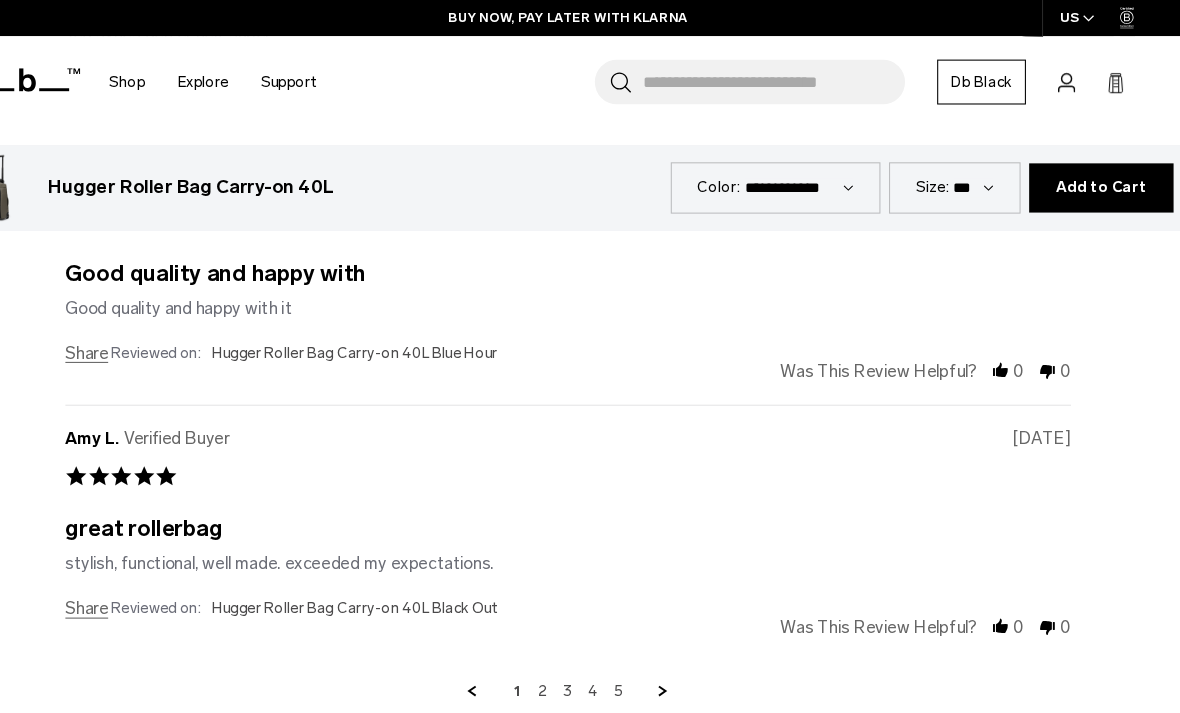 scroll, scrollTop: 5897, scrollLeft: 0, axis: vertical 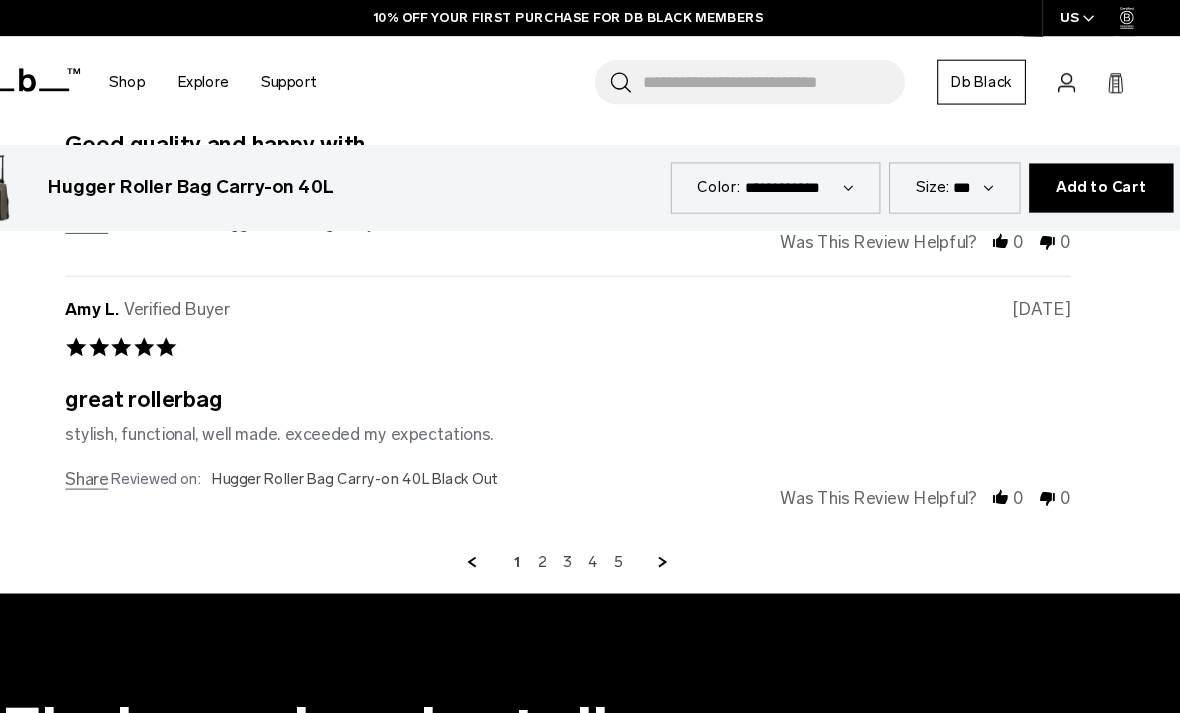click at bounding box center (680, 526) 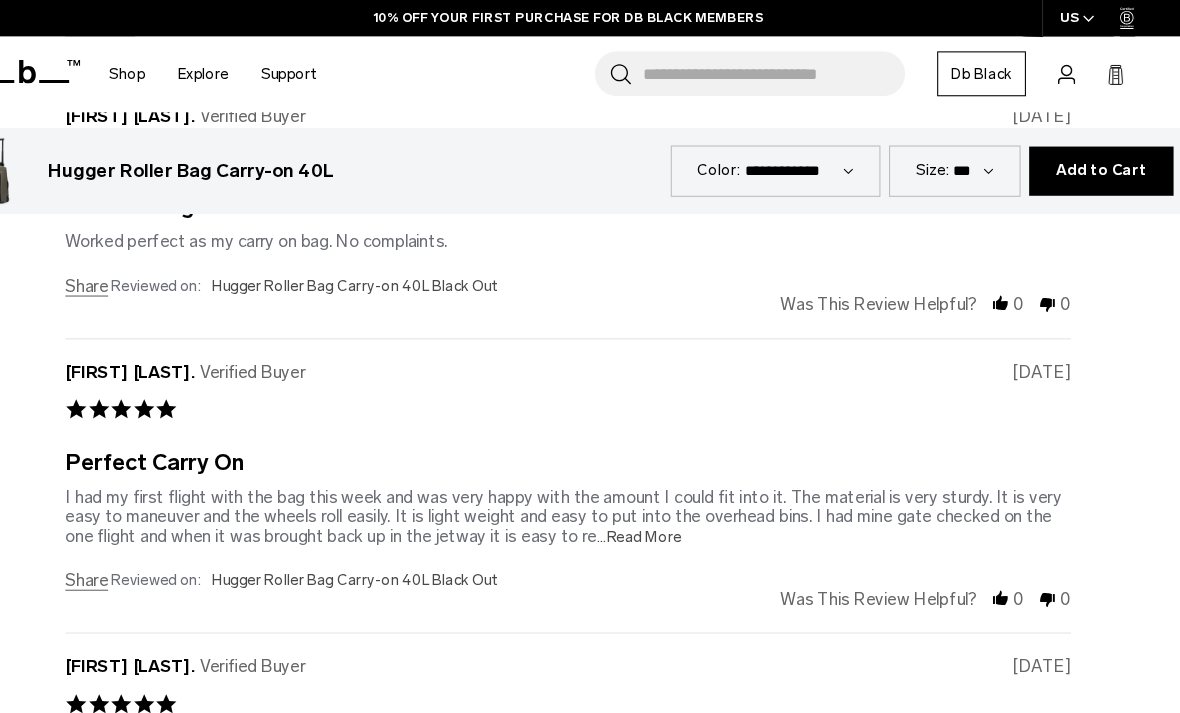 scroll, scrollTop: 5102, scrollLeft: 0, axis: vertical 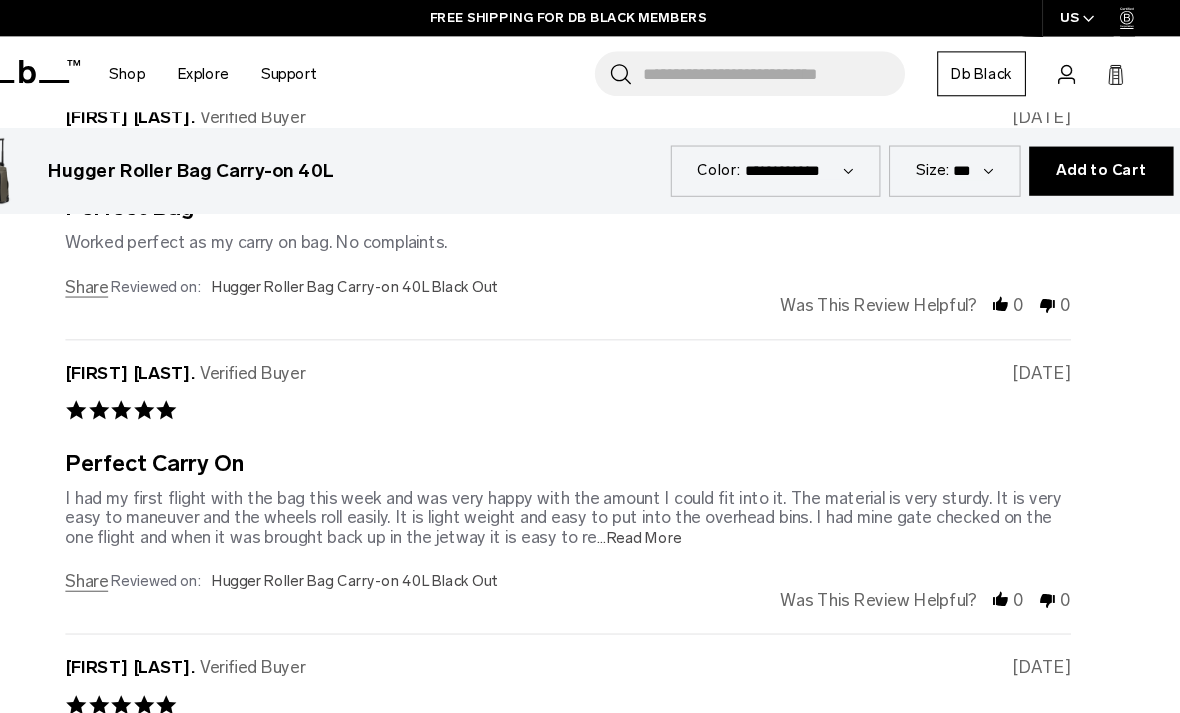 click on "...Read More" at bounding box center [656, 502] 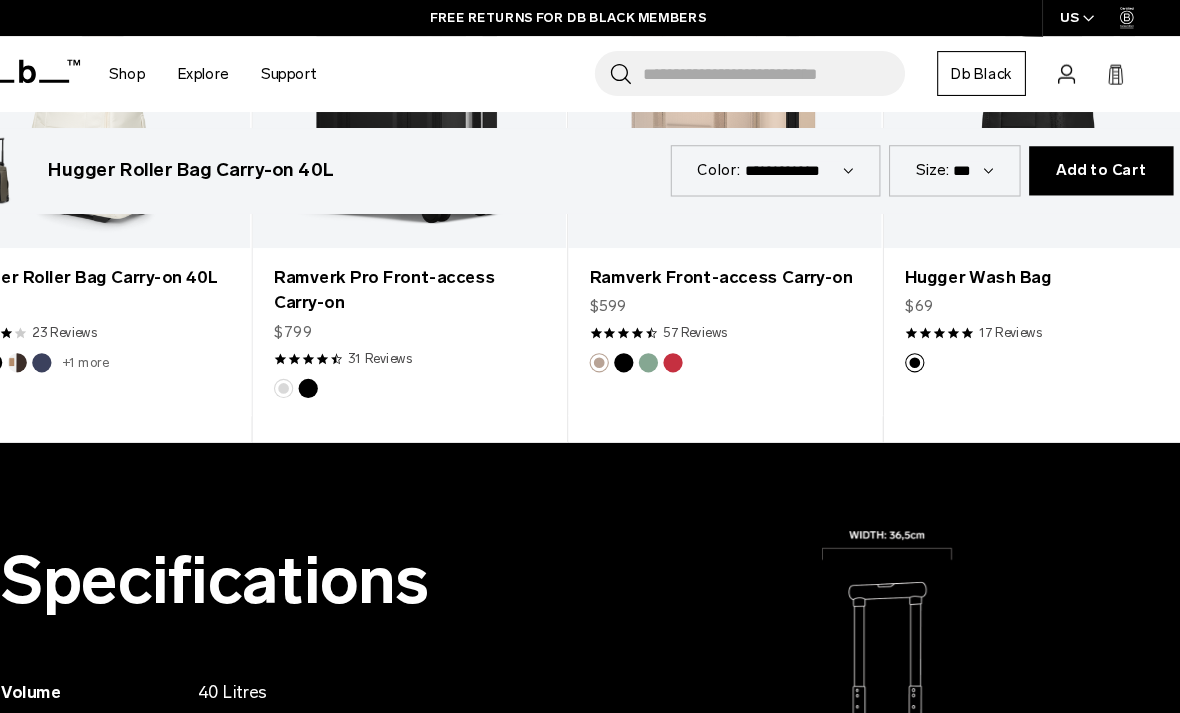 scroll, scrollTop: 0, scrollLeft: 0, axis: both 